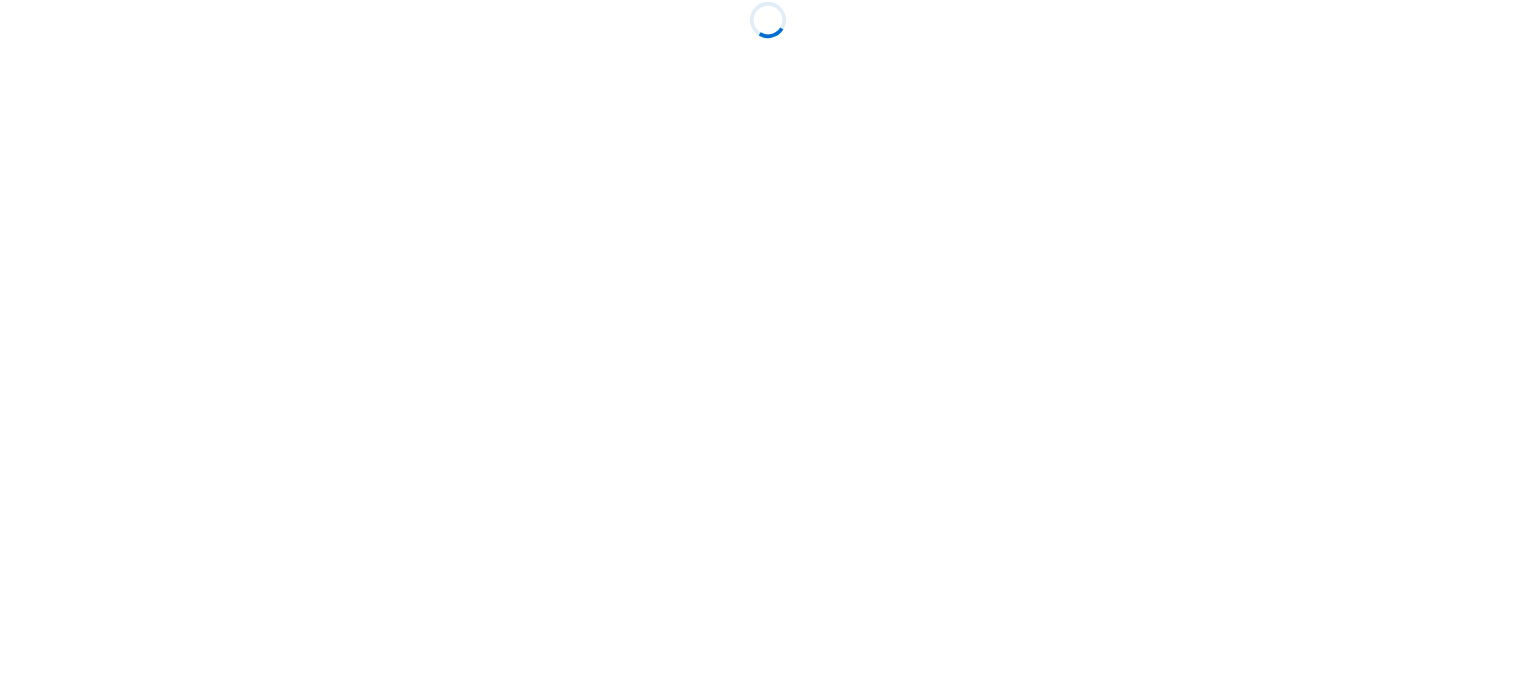 scroll, scrollTop: 0, scrollLeft: 0, axis: both 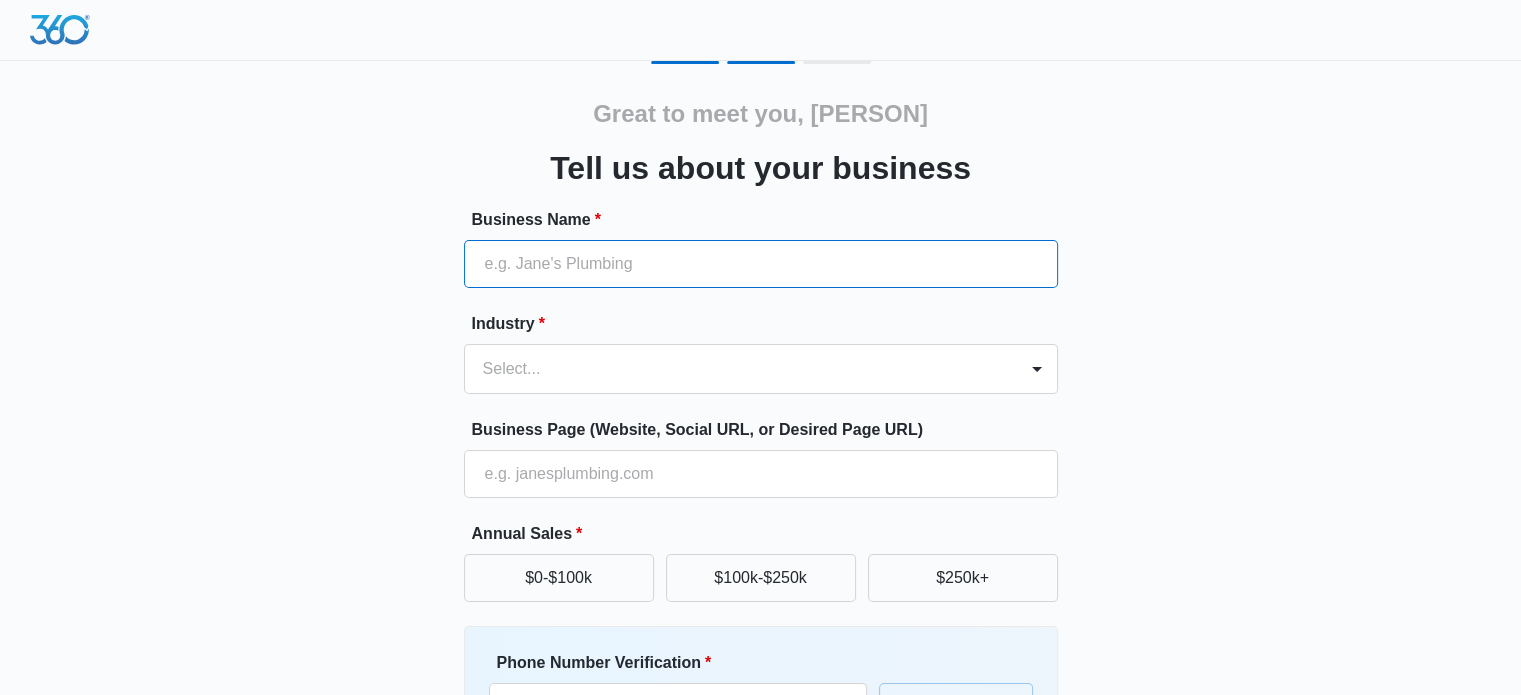 click on "Business Name *" at bounding box center (761, 264) 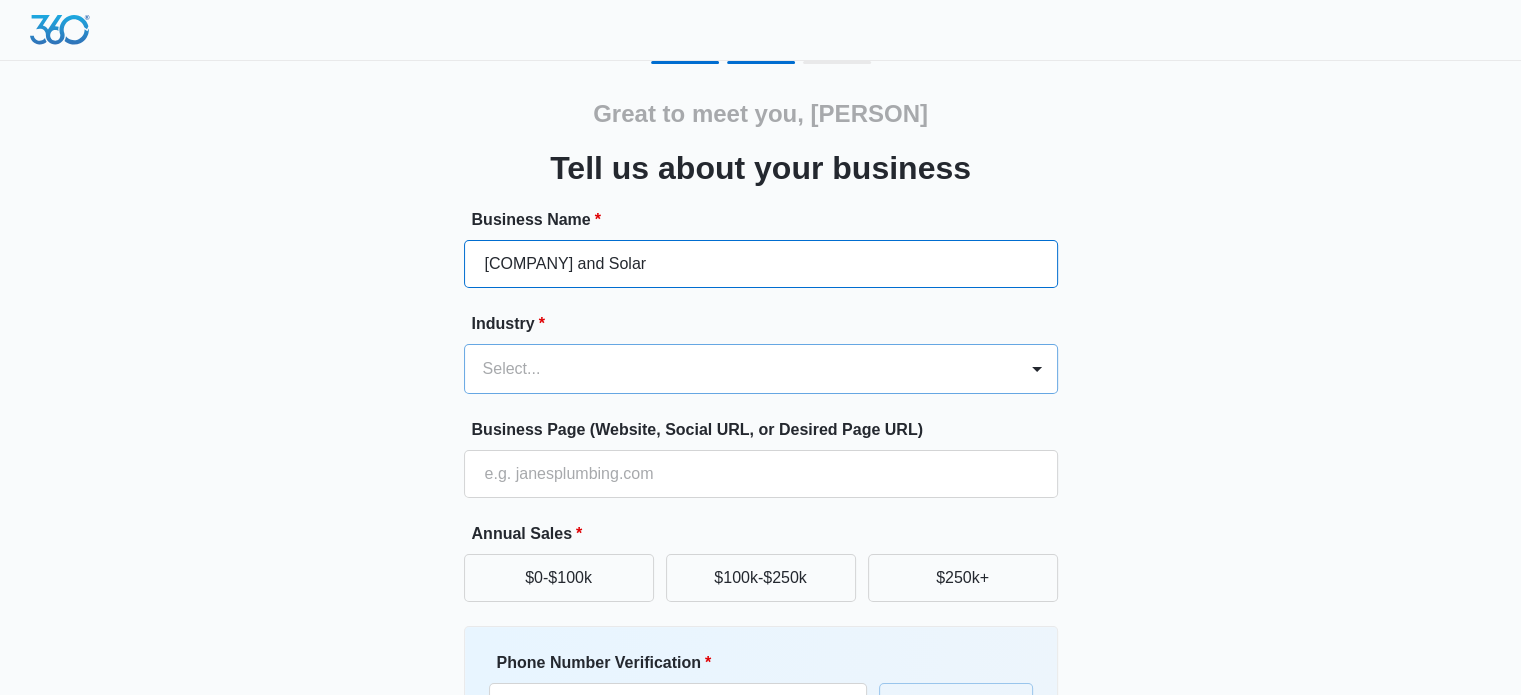 type on "[COMPANY] and Solar" 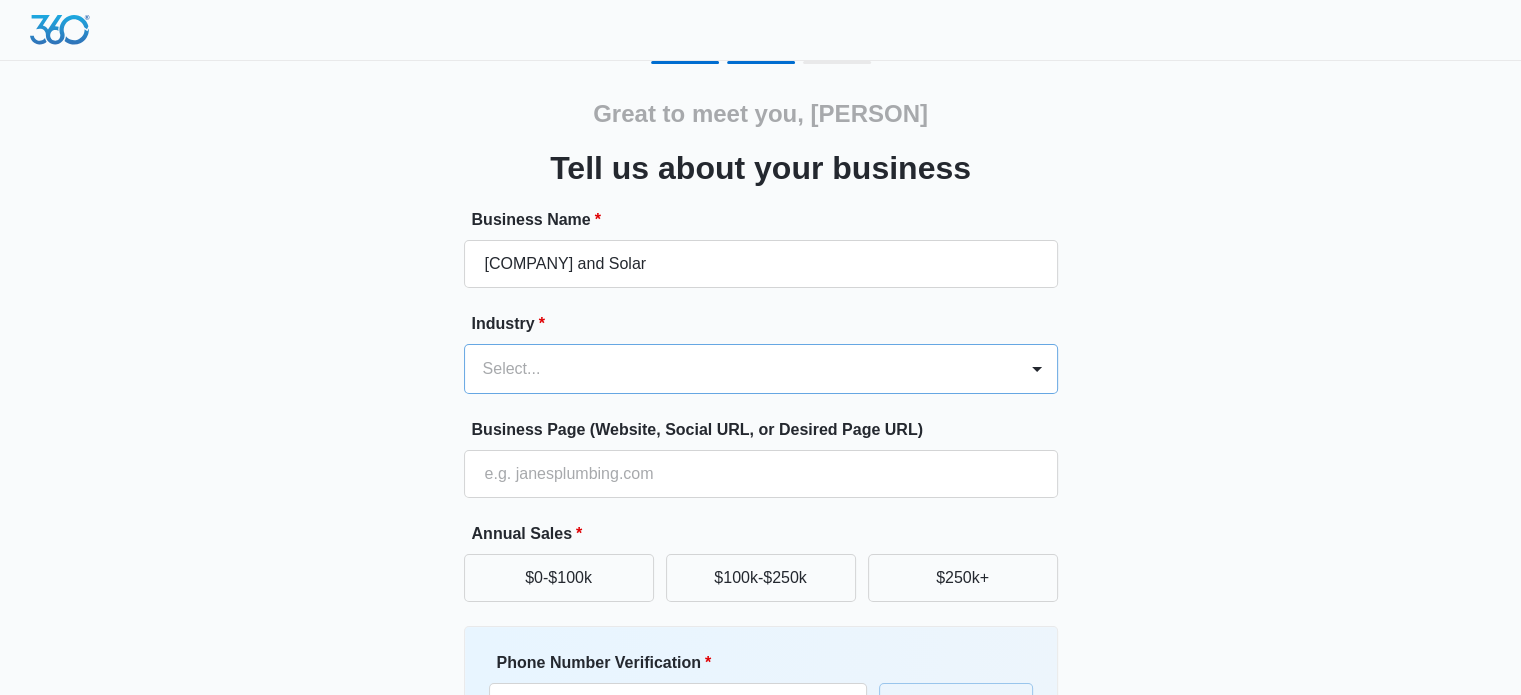 click on "Select..." at bounding box center (741, 369) 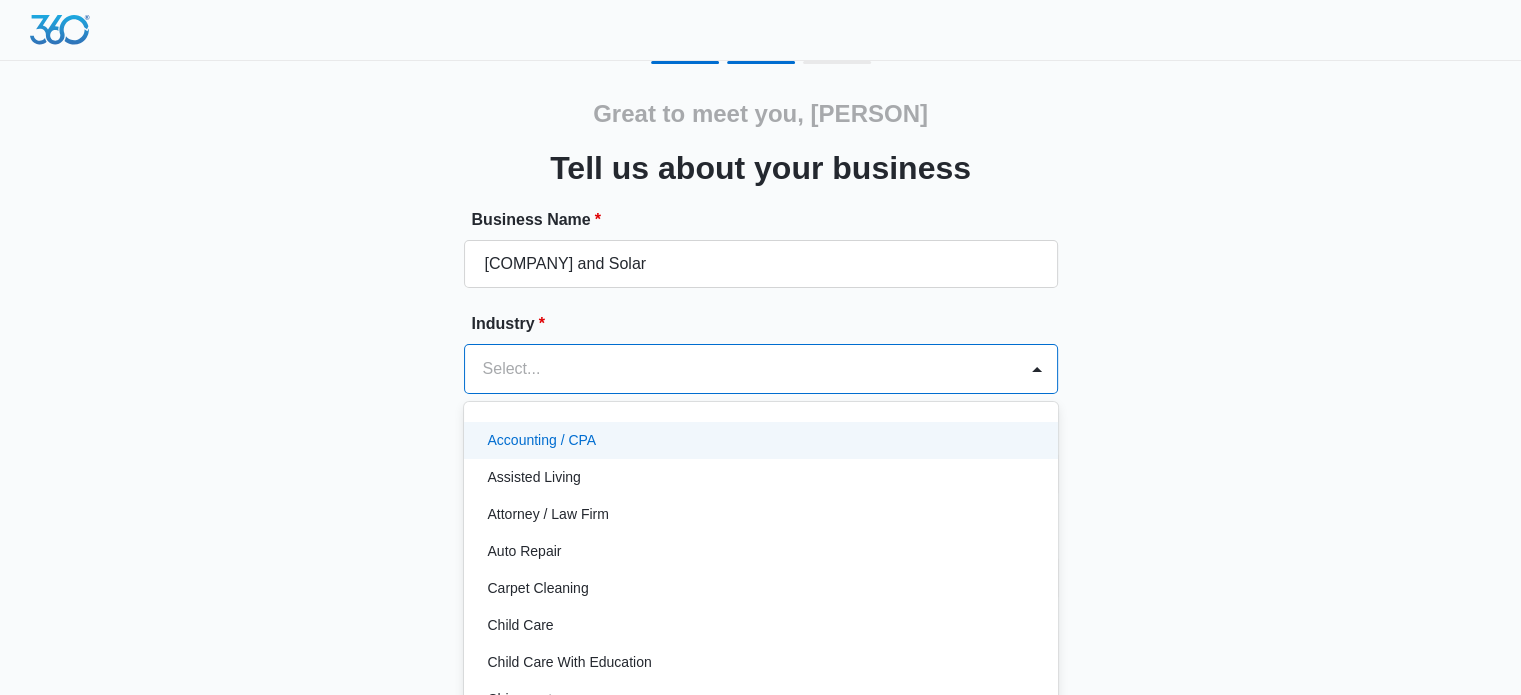 scroll, scrollTop: 20, scrollLeft: 0, axis: vertical 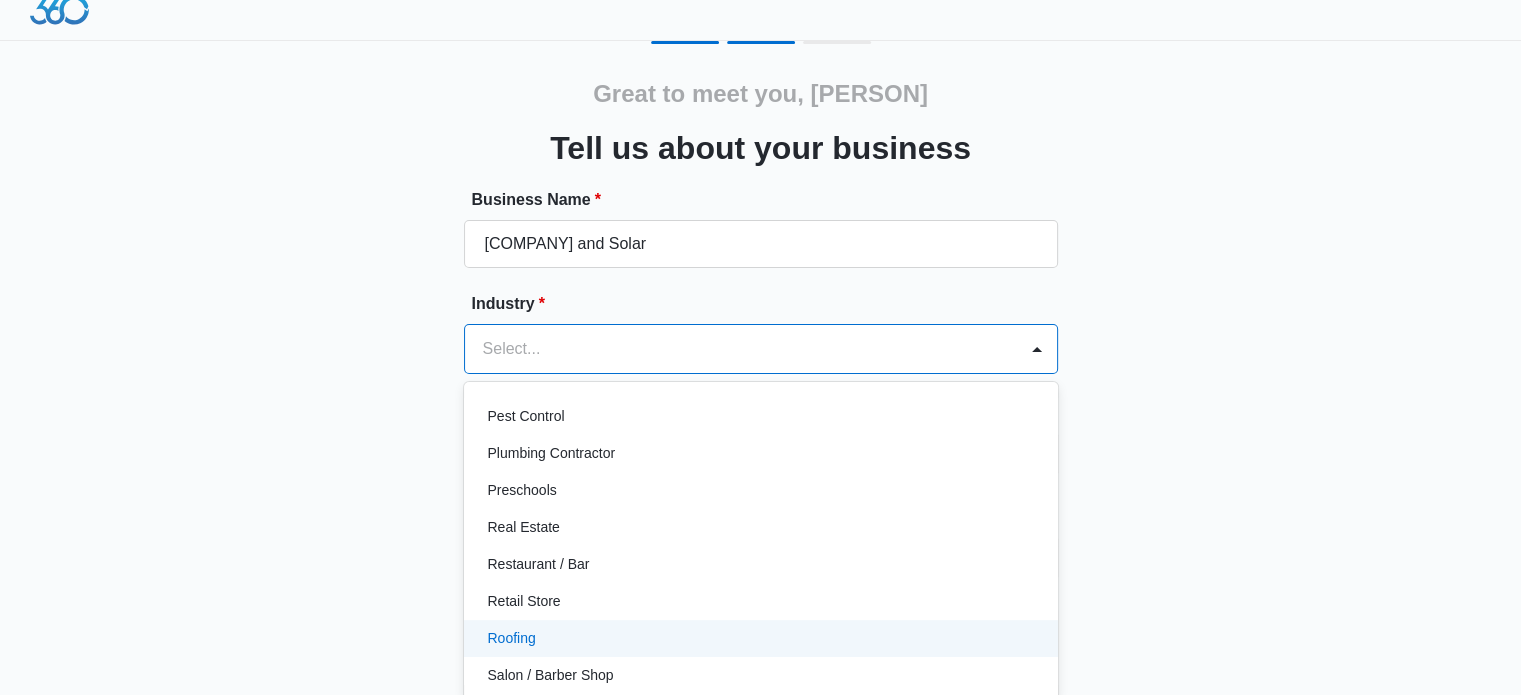 click on "Roofing" at bounding box center (759, 638) 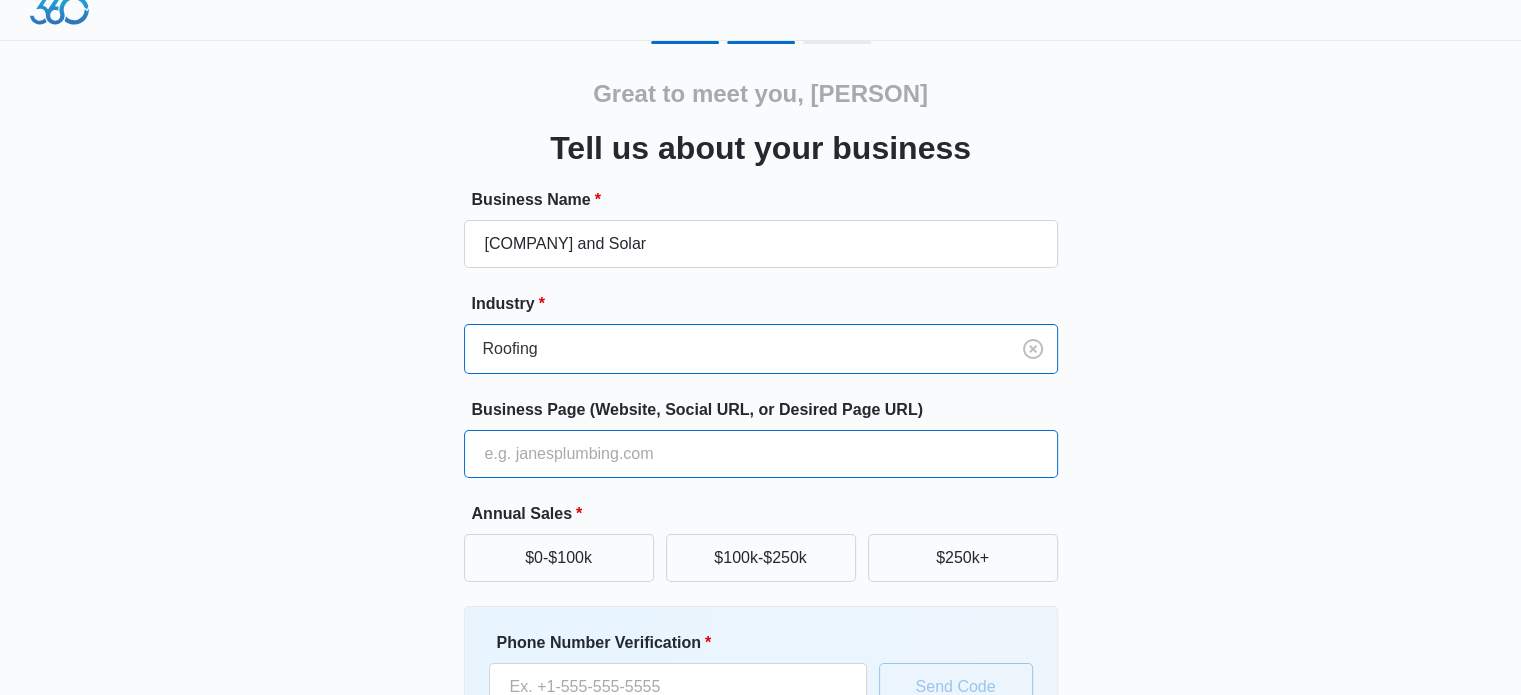 click on "Business Page (Website, Social URL, or Desired Page URL)" at bounding box center [761, 454] 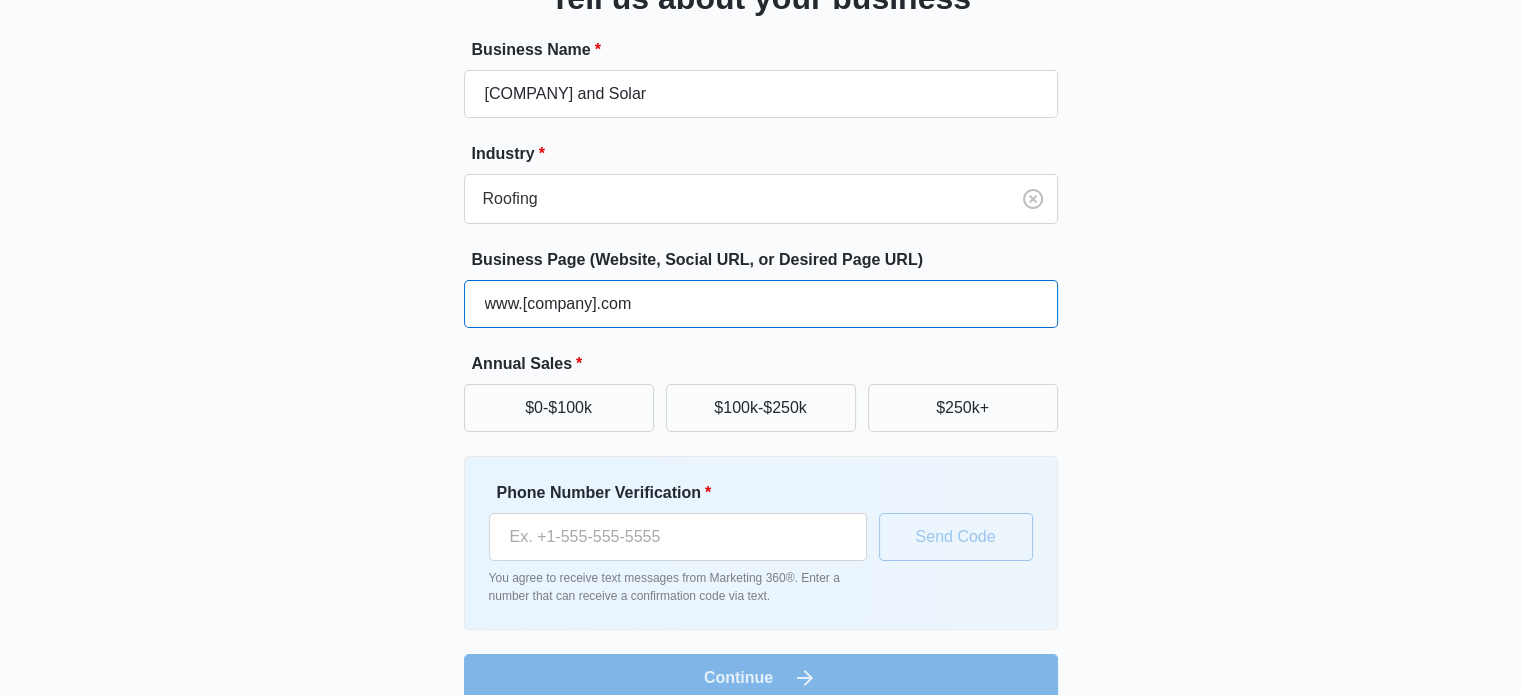 scroll, scrollTop: 200, scrollLeft: 0, axis: vertical 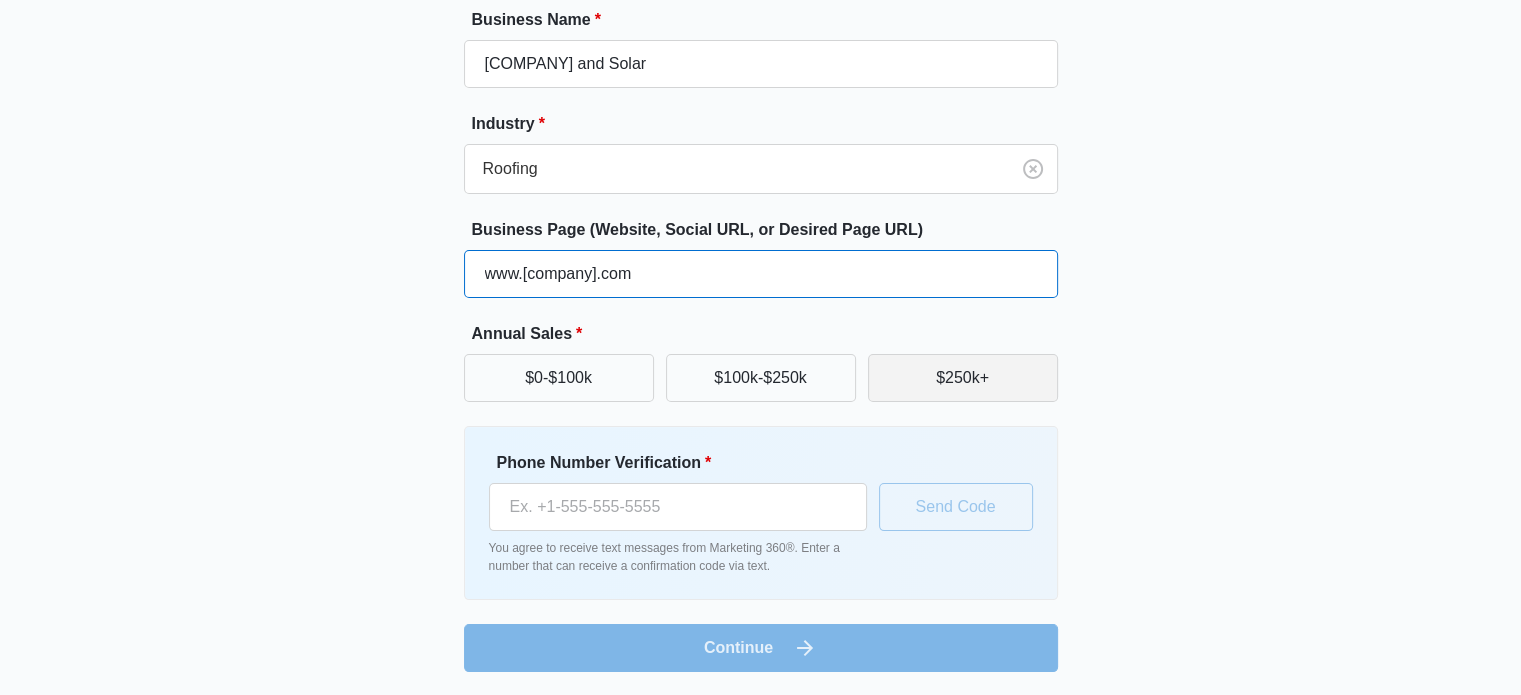 type on "www.[company].com" 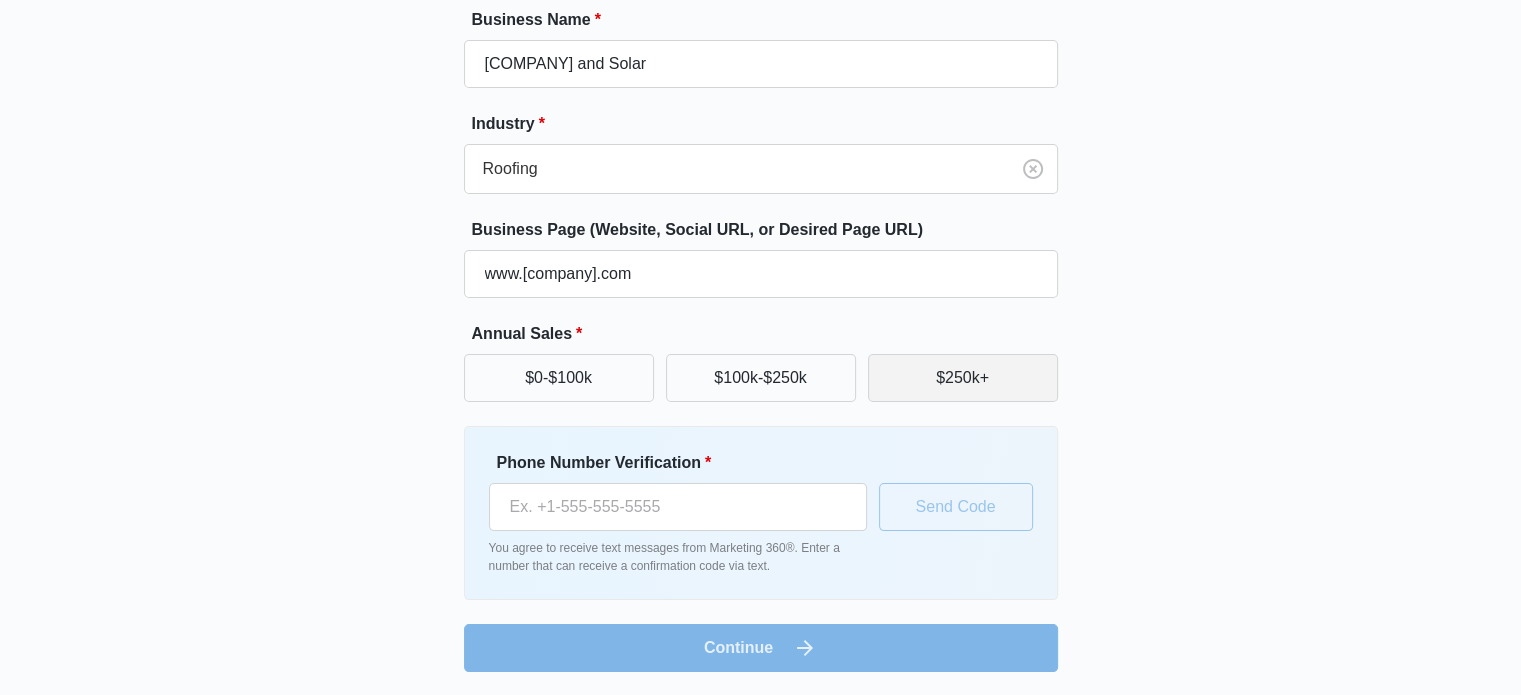 click on "$250k+" at bounding box center (963, 378) 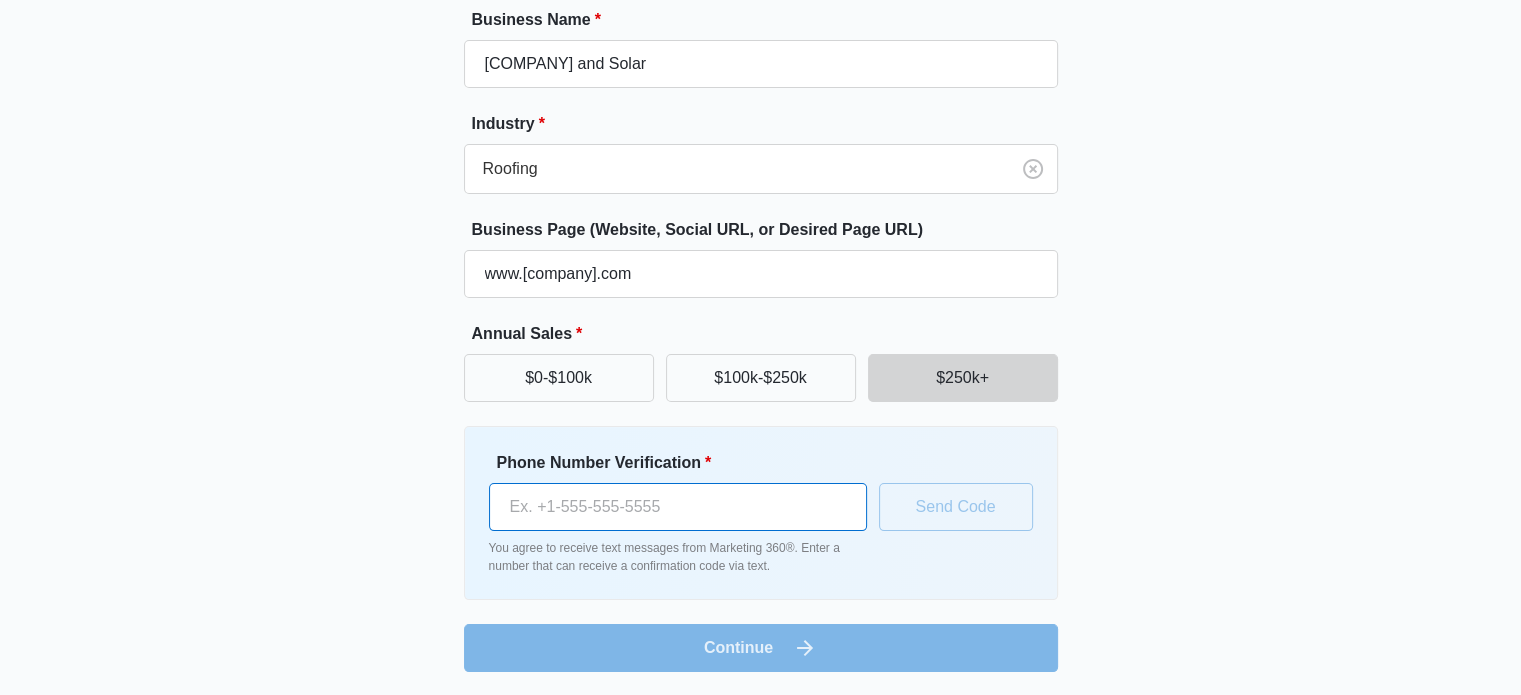 click on "Phone Number Verification *" at bounding box center [678, 507] 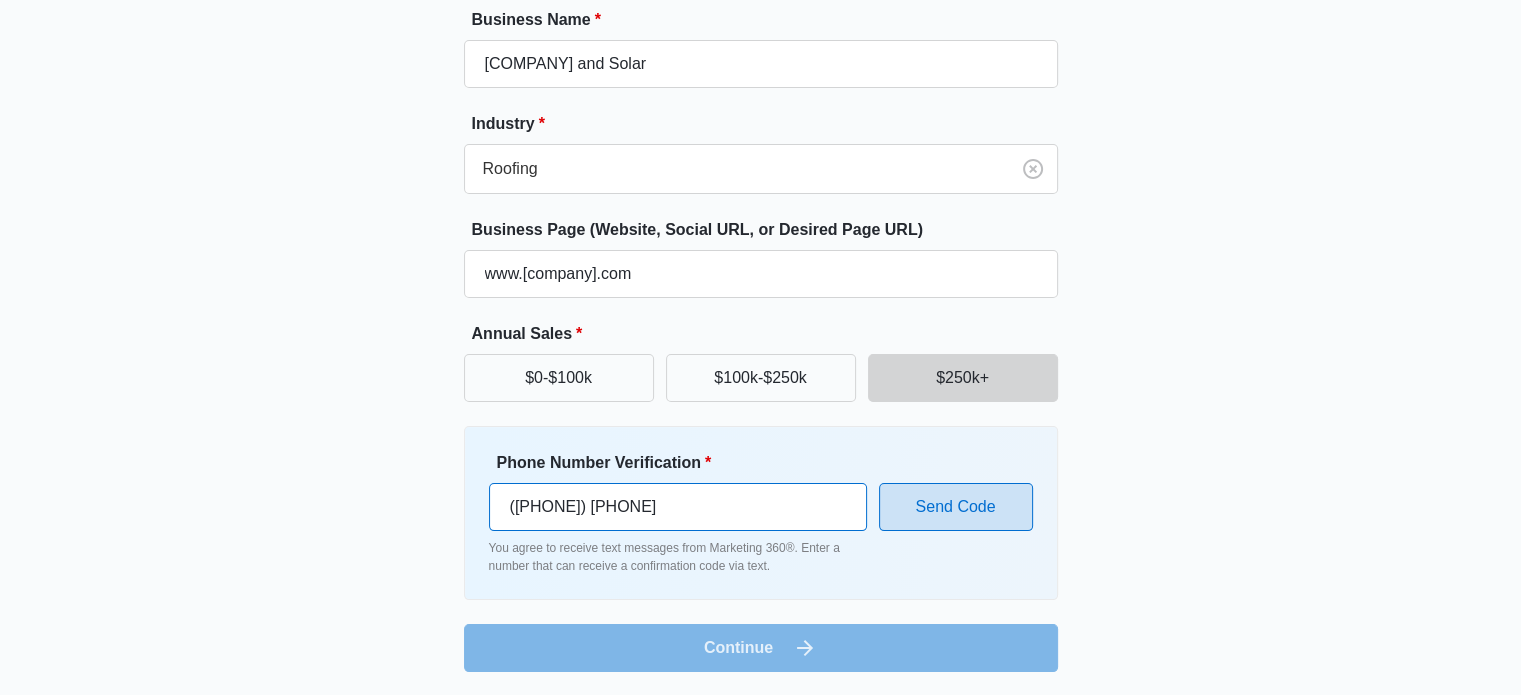 type on "([PHONE]) [PHONE]" 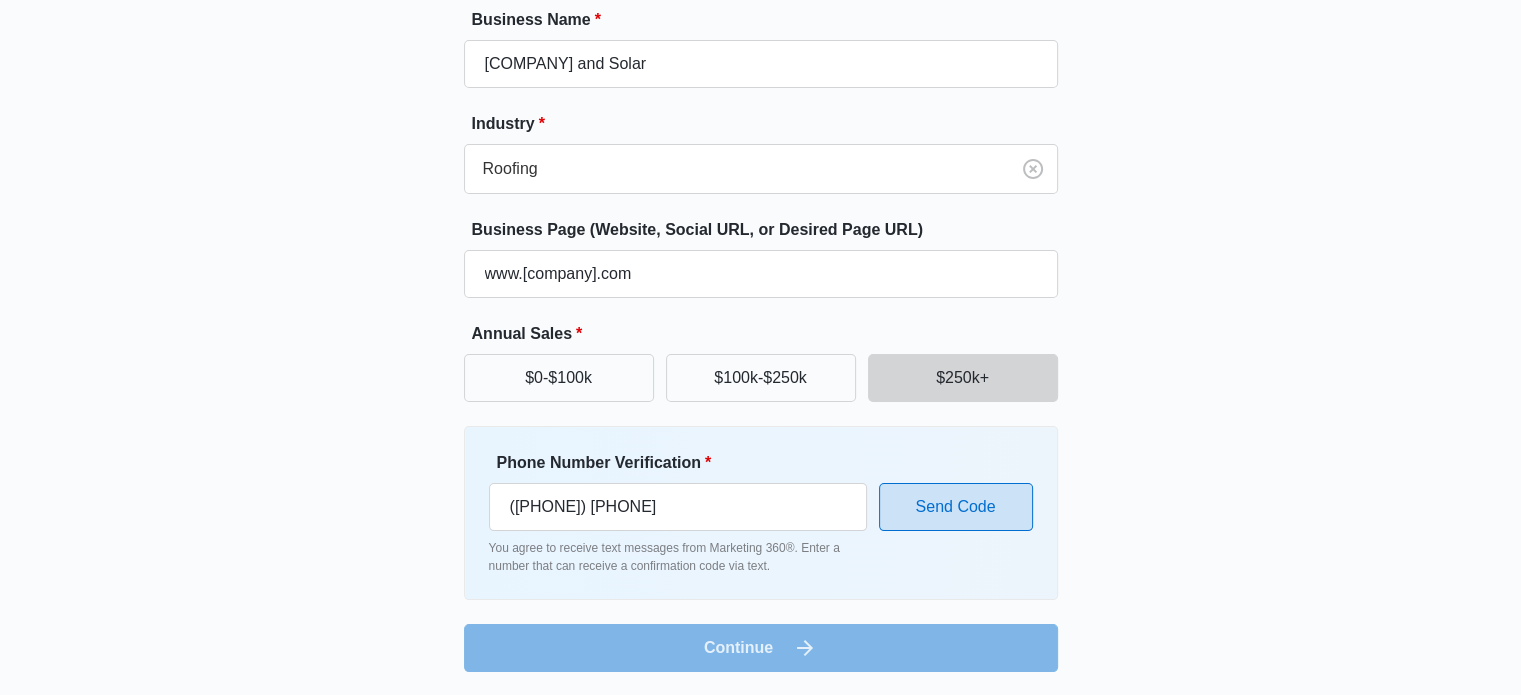 click on "Send Code" at bounding box center [956, 507] 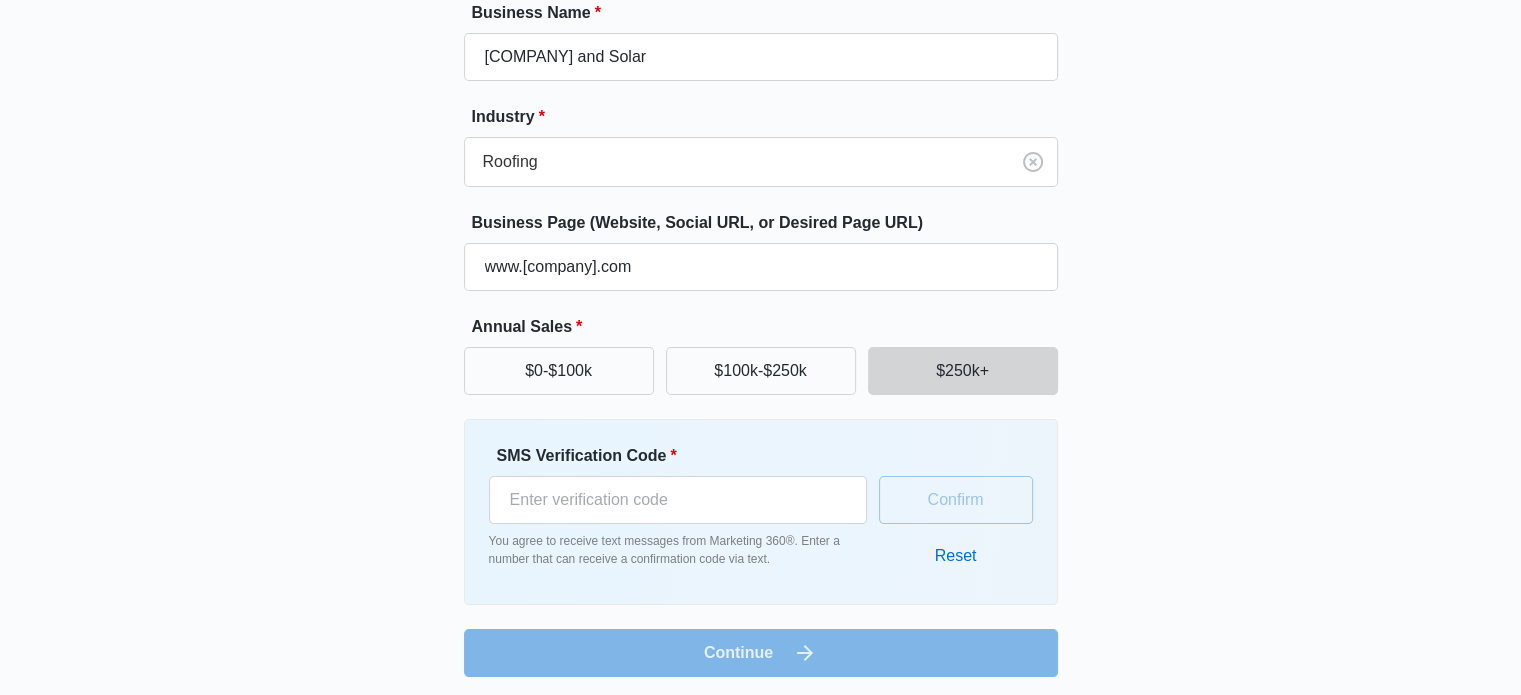 scroll, scrollTop: 212, scrollLeft: 0, axis: vertical 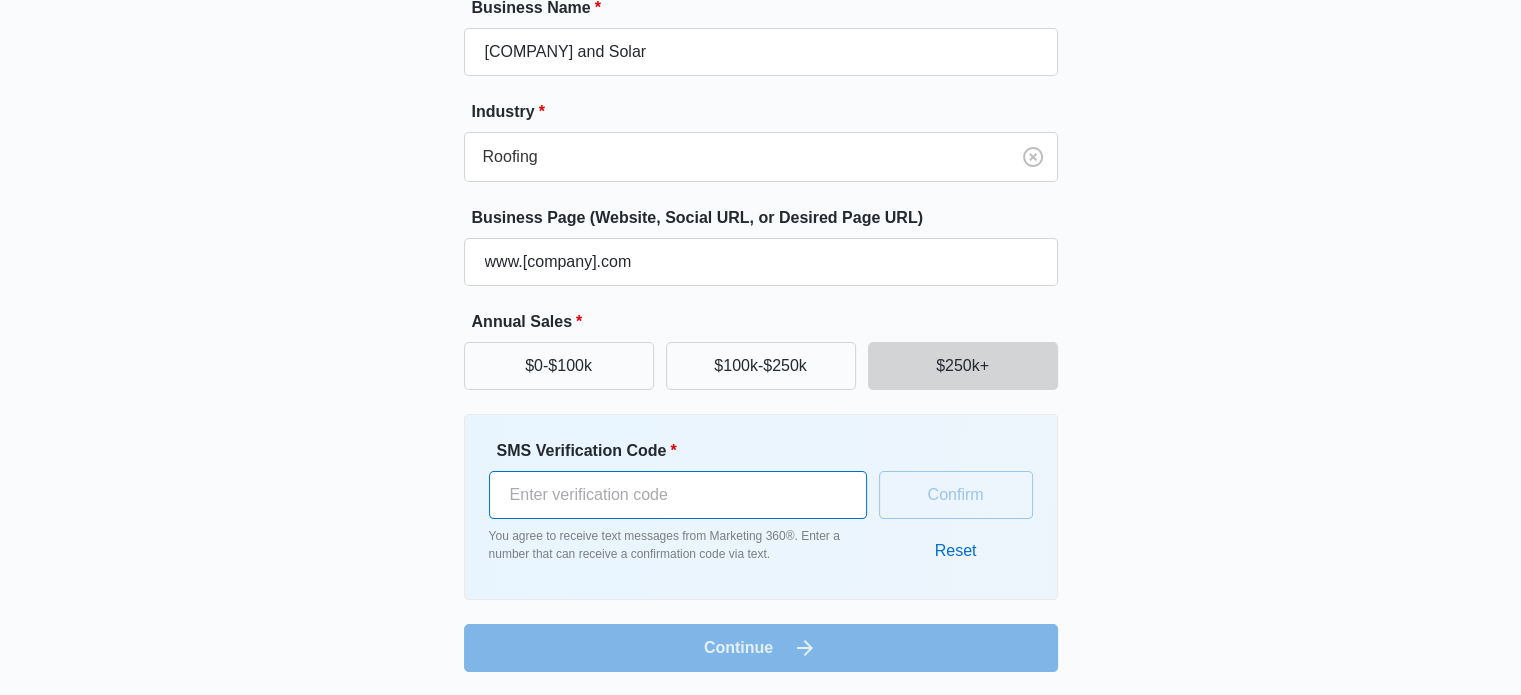click on "SMS Verification Code *" at bounding box center [678, 495] 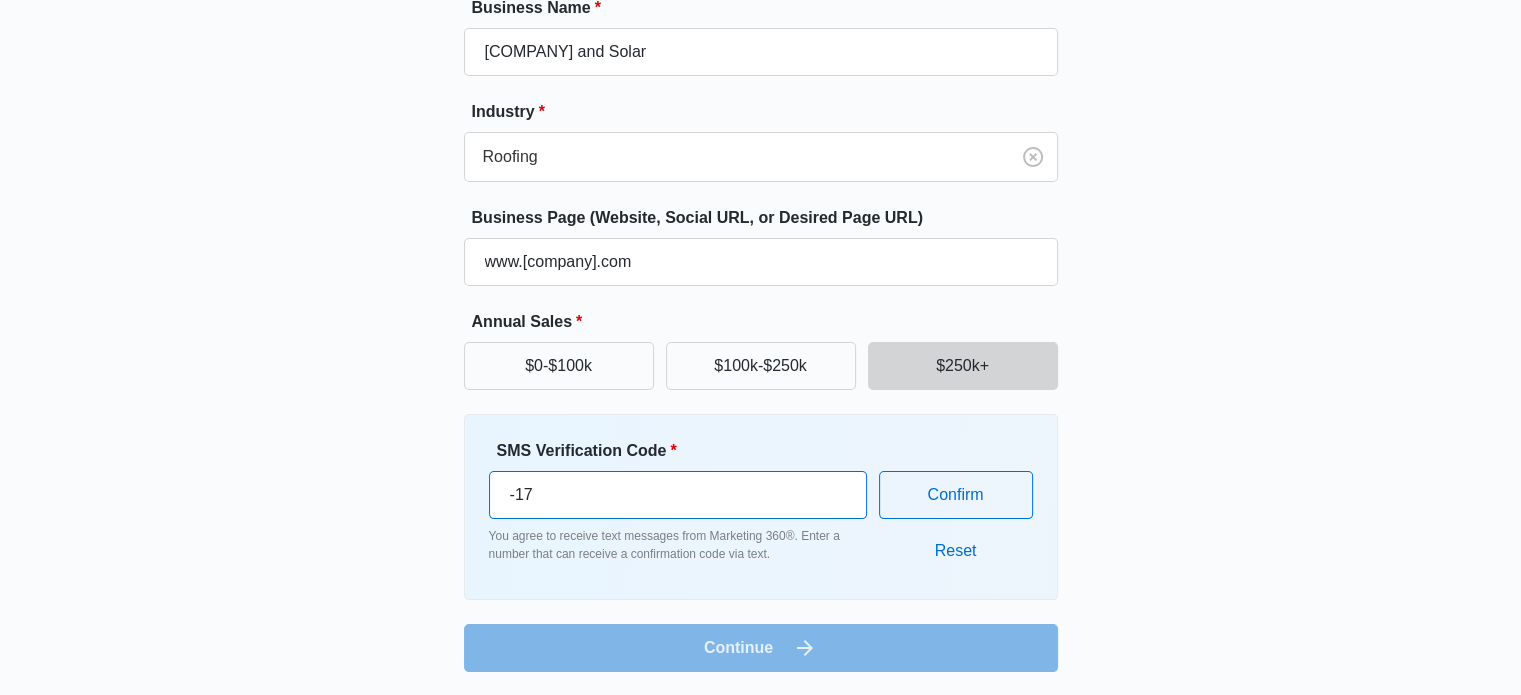 type on "-1" 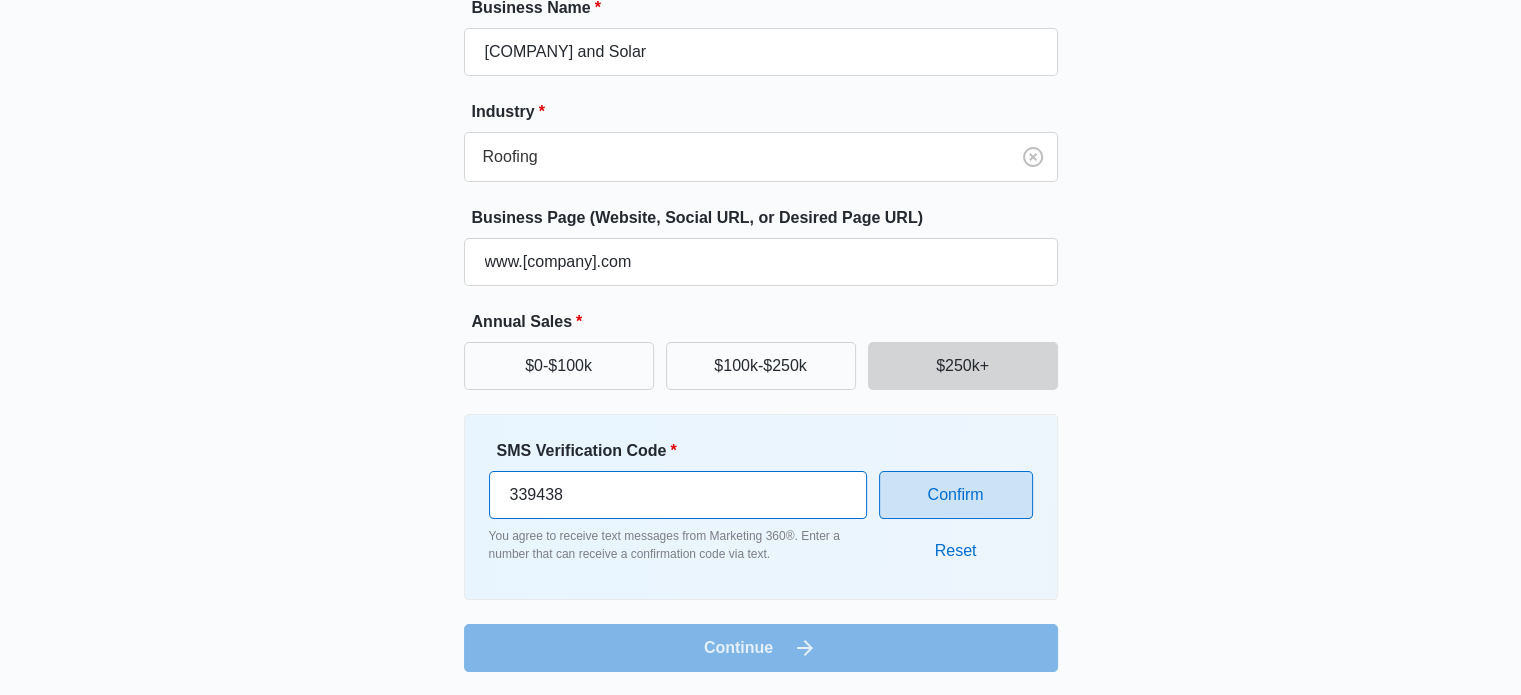 type on "339438" 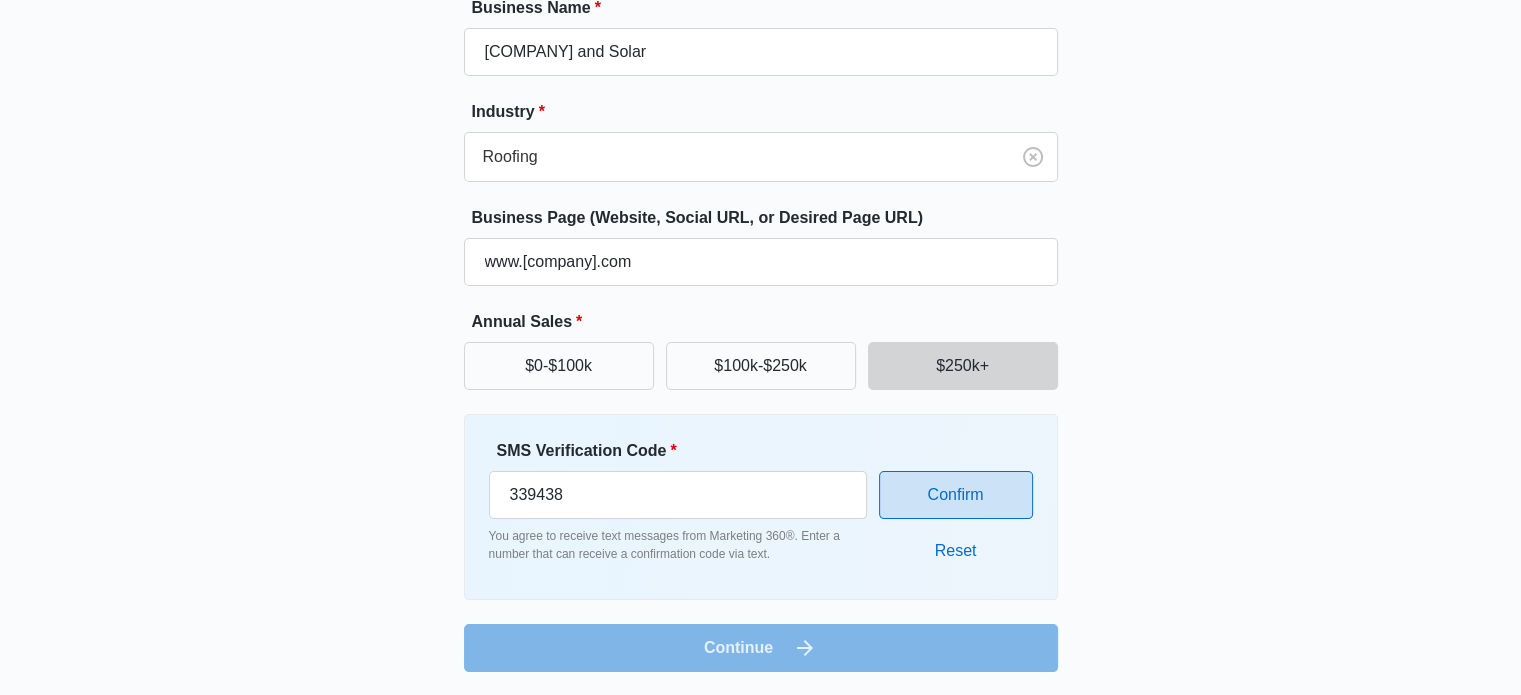 click on "Confirm" at bounding box center [956, 495] 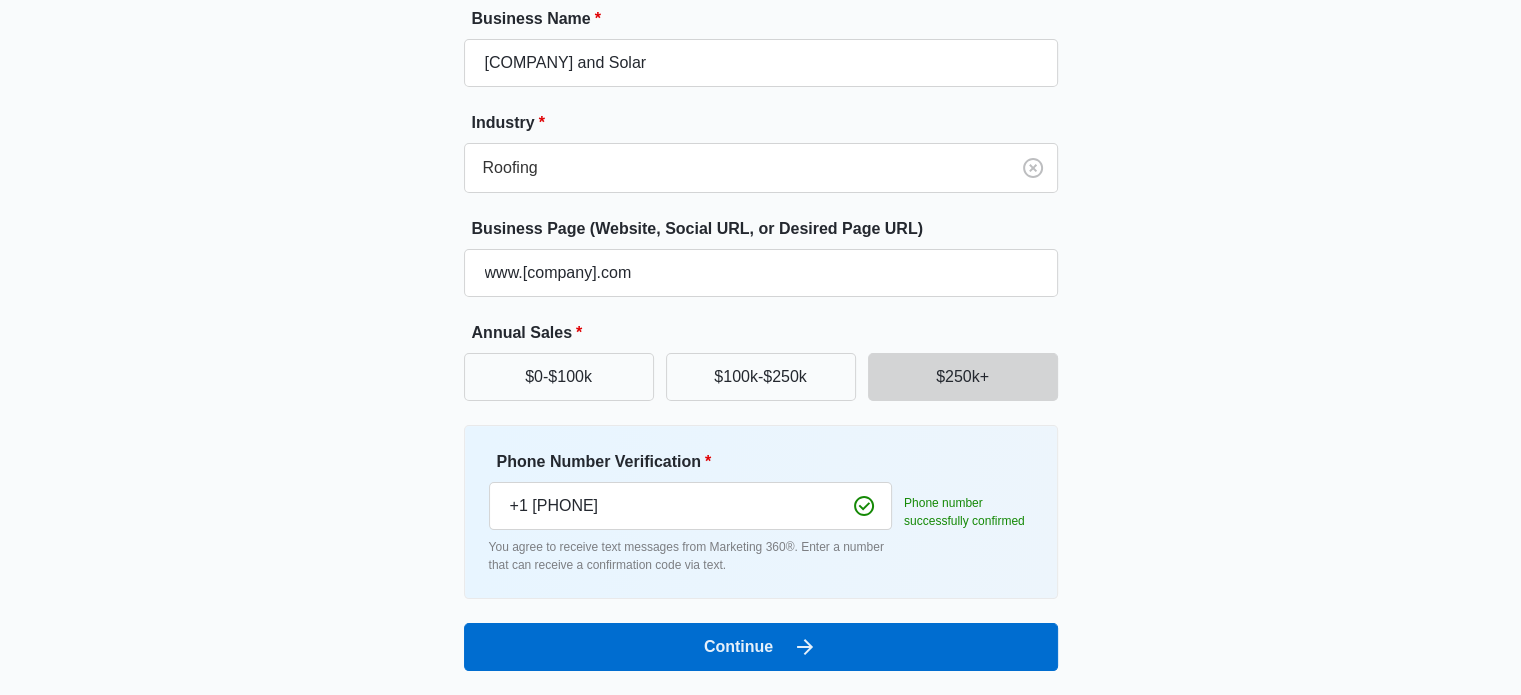 scroll, scrollTop: 200, scrollLeft: 0, axis: vertical 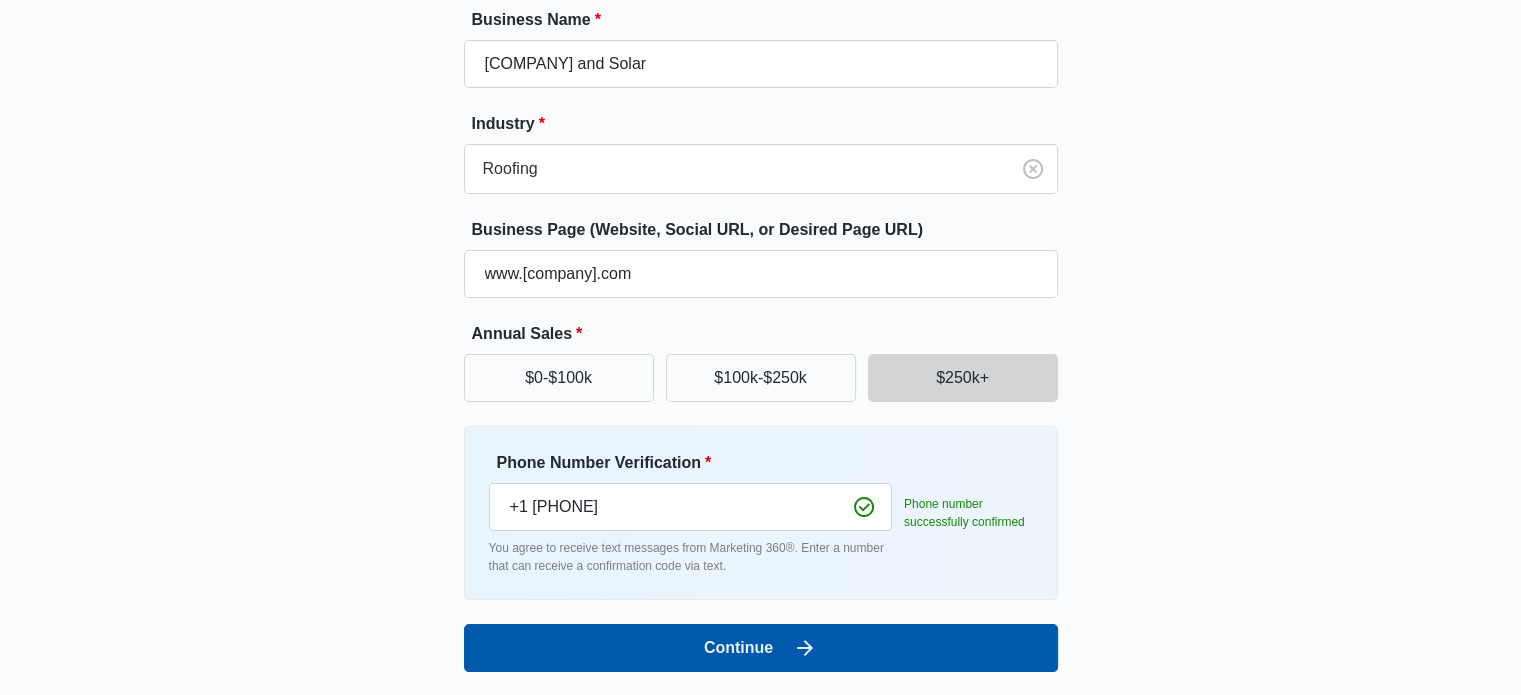 click on "Continue" at bounding box center (761, 648) 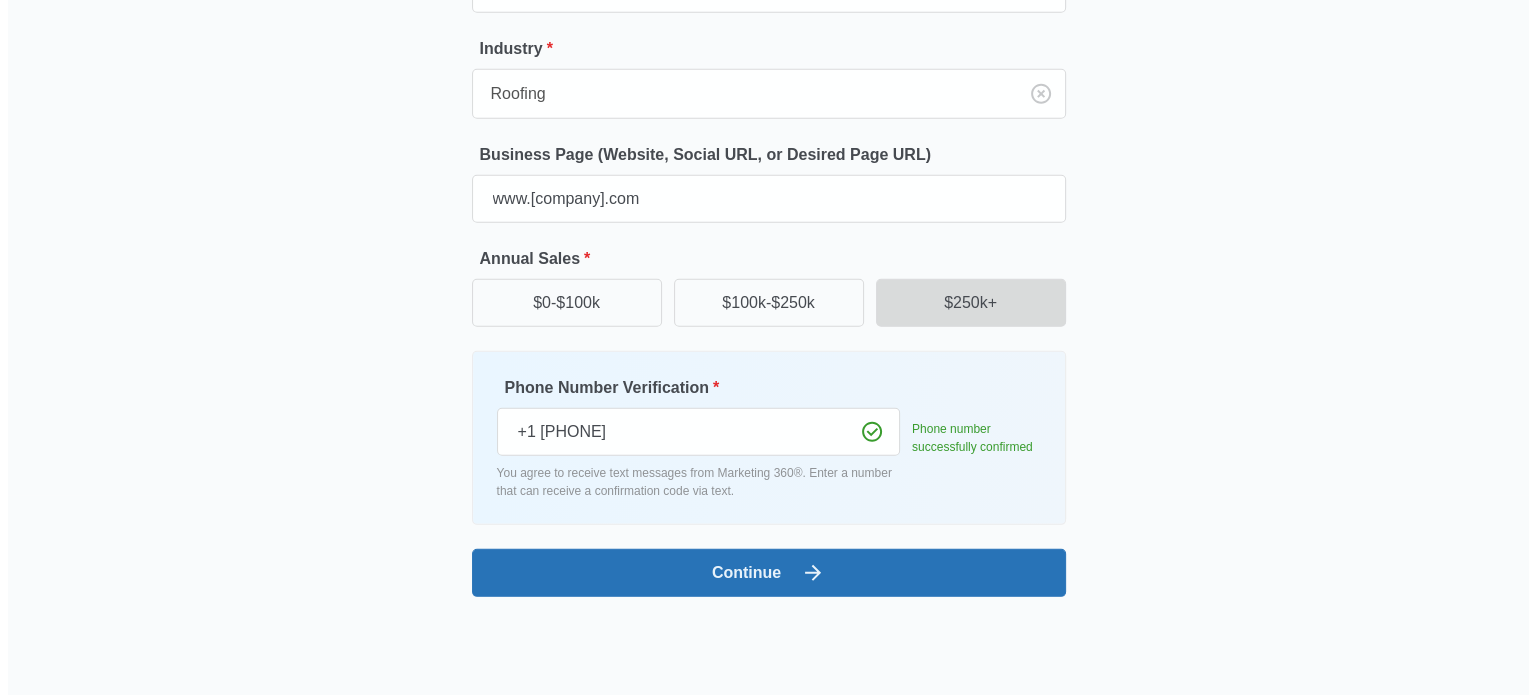 scroll, scrollTop: 0, scrollLeft: 0, axis: both 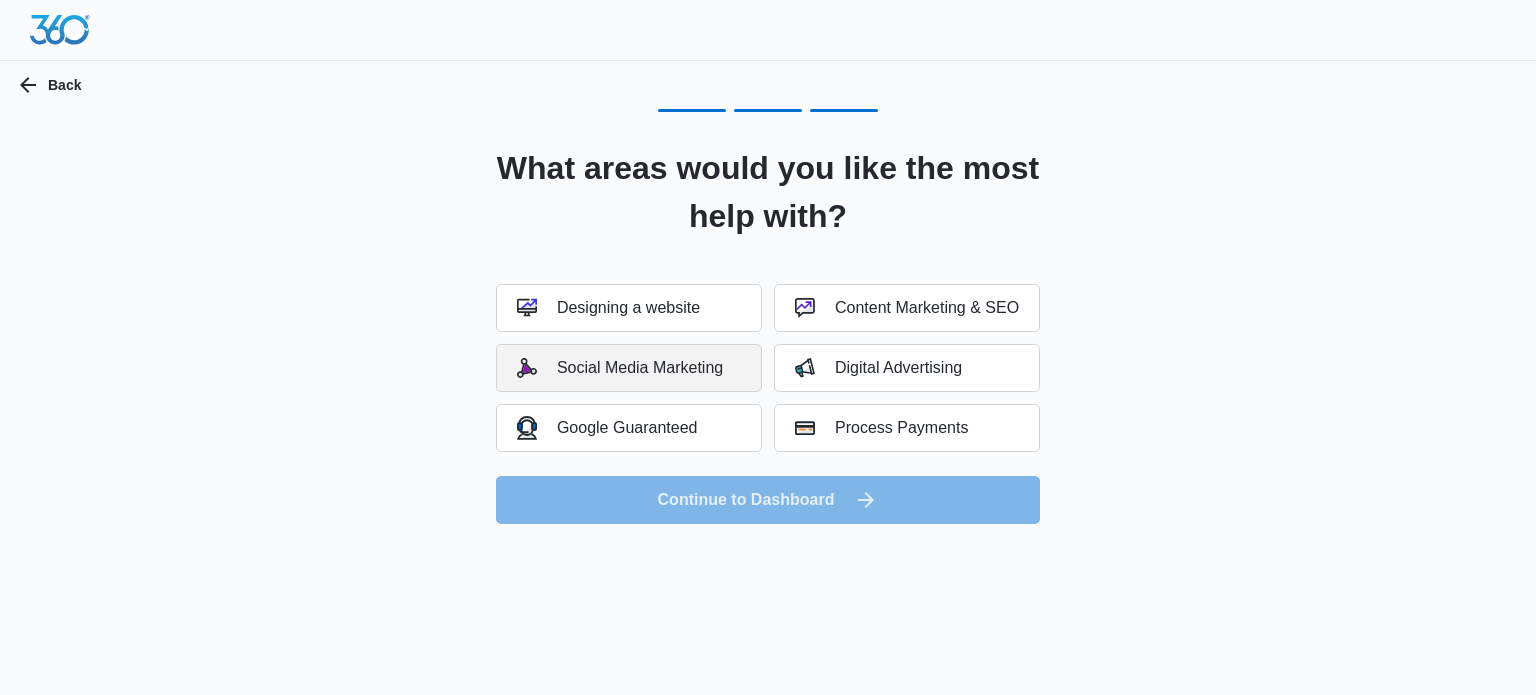 click on "Social Media Marketing" at bounding box center [620, 368] 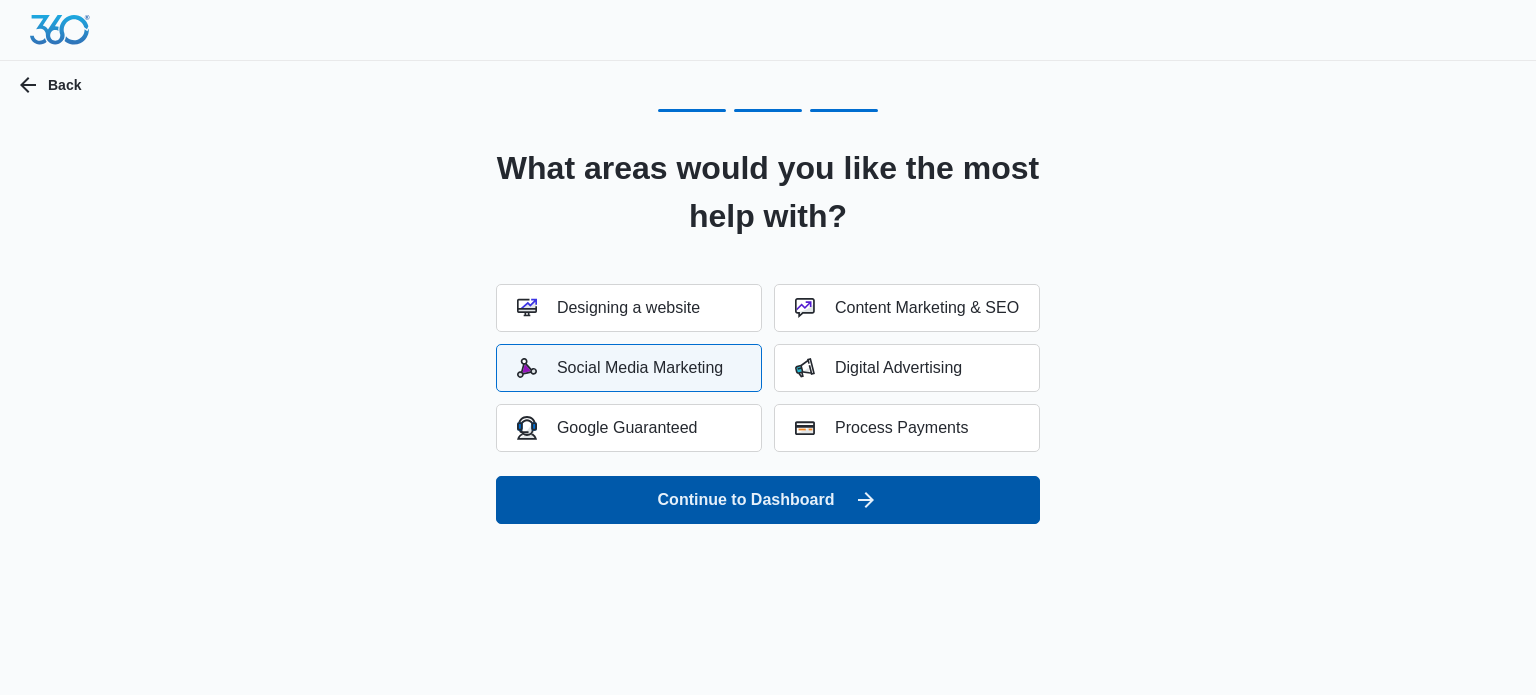 click on "Continue to Dashboard" at bounding box center [768, 500] 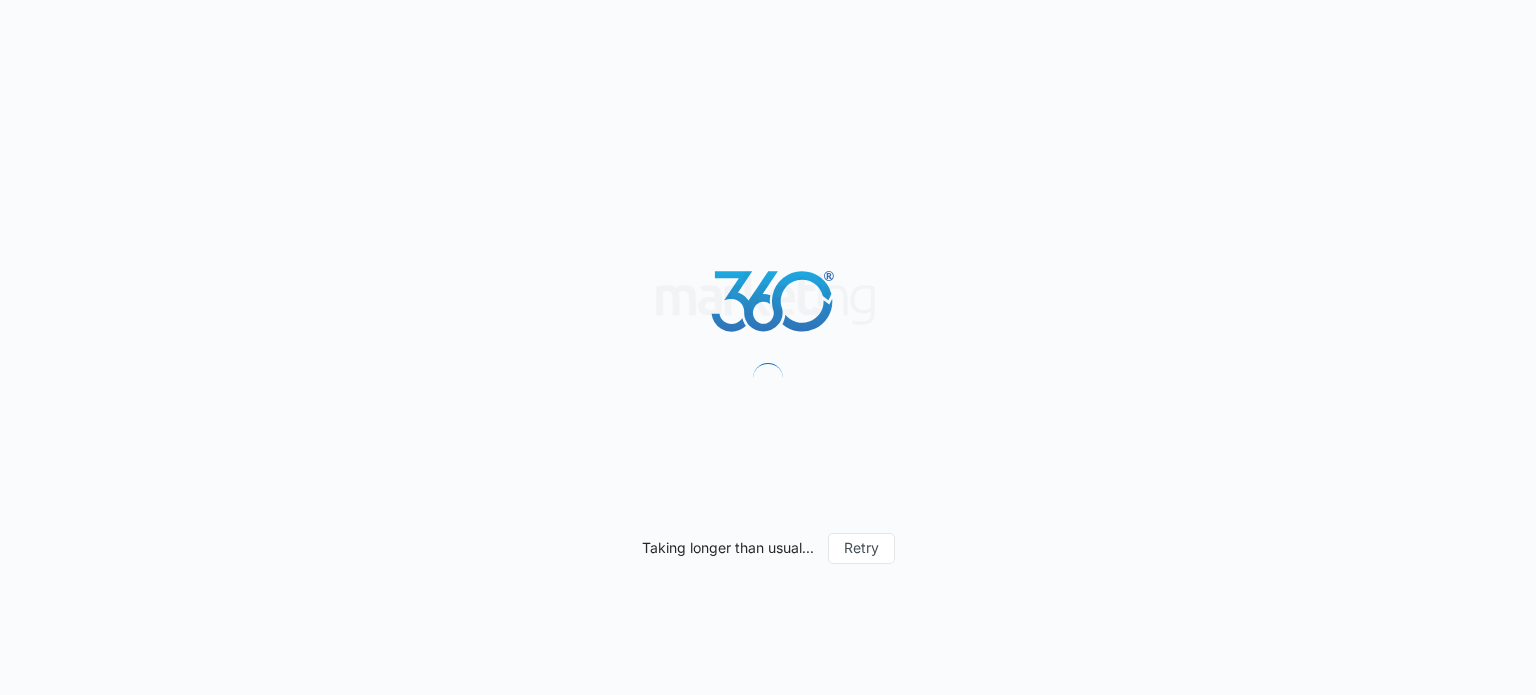 scroll, scrollTop: 0, scrollLeft: 0, axis: both 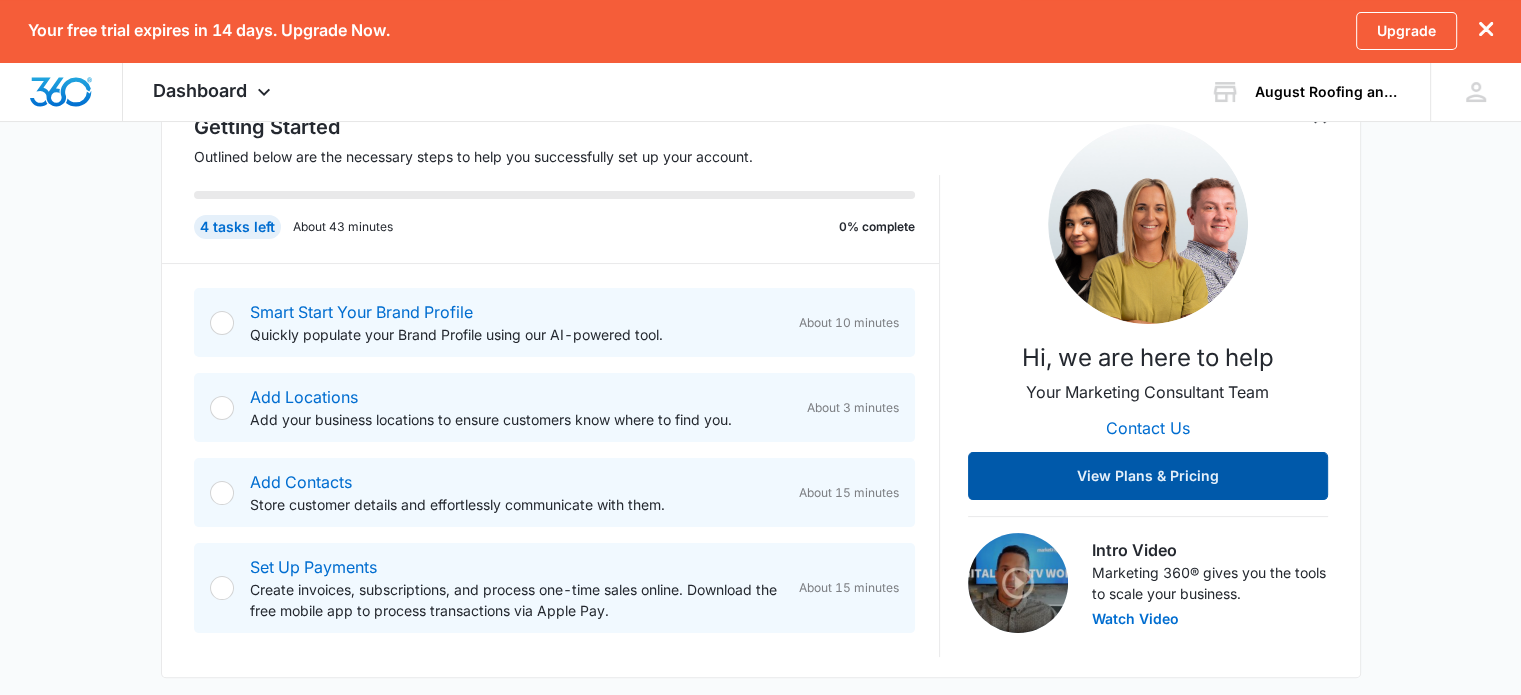 click on "View Plans & Pricing" at bounding box center (1148, 476) 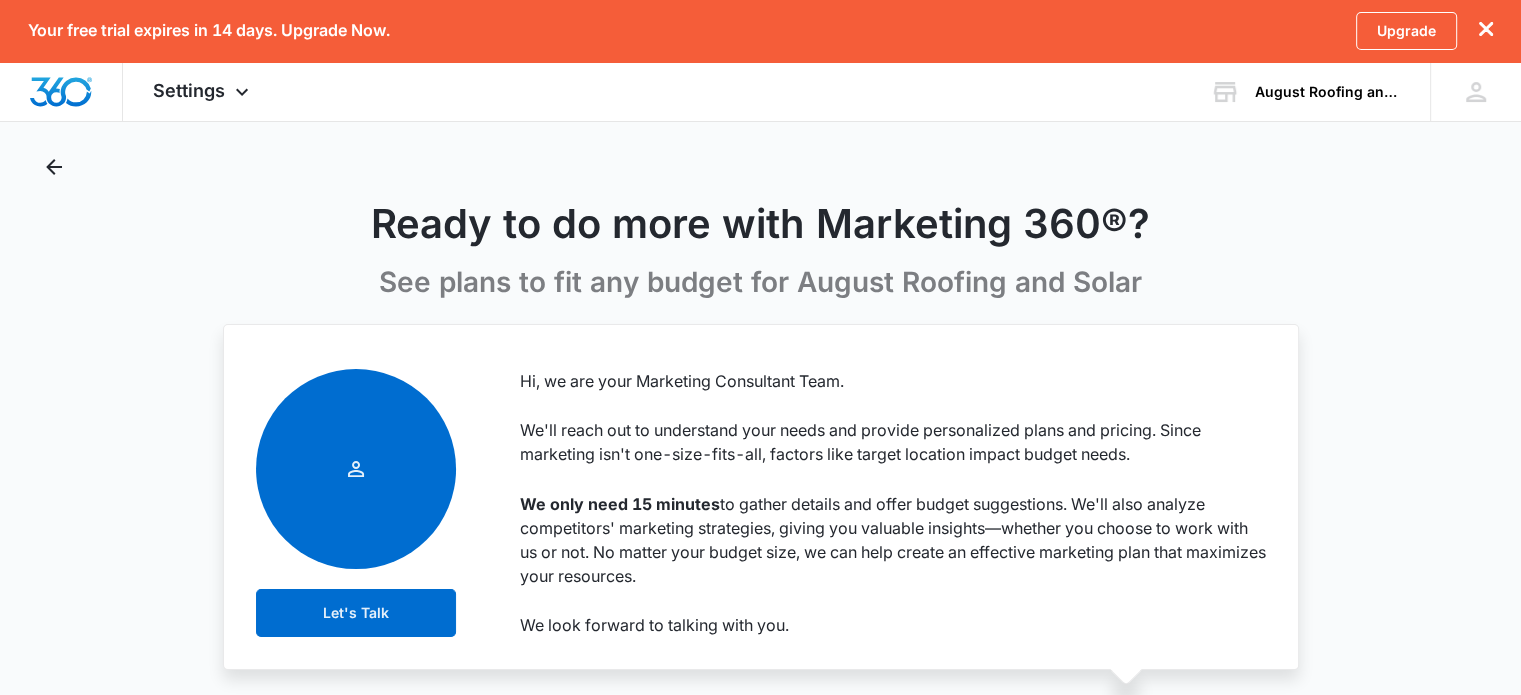 scroll, scrollTop: 0, scrollLeft: 0, axis: both 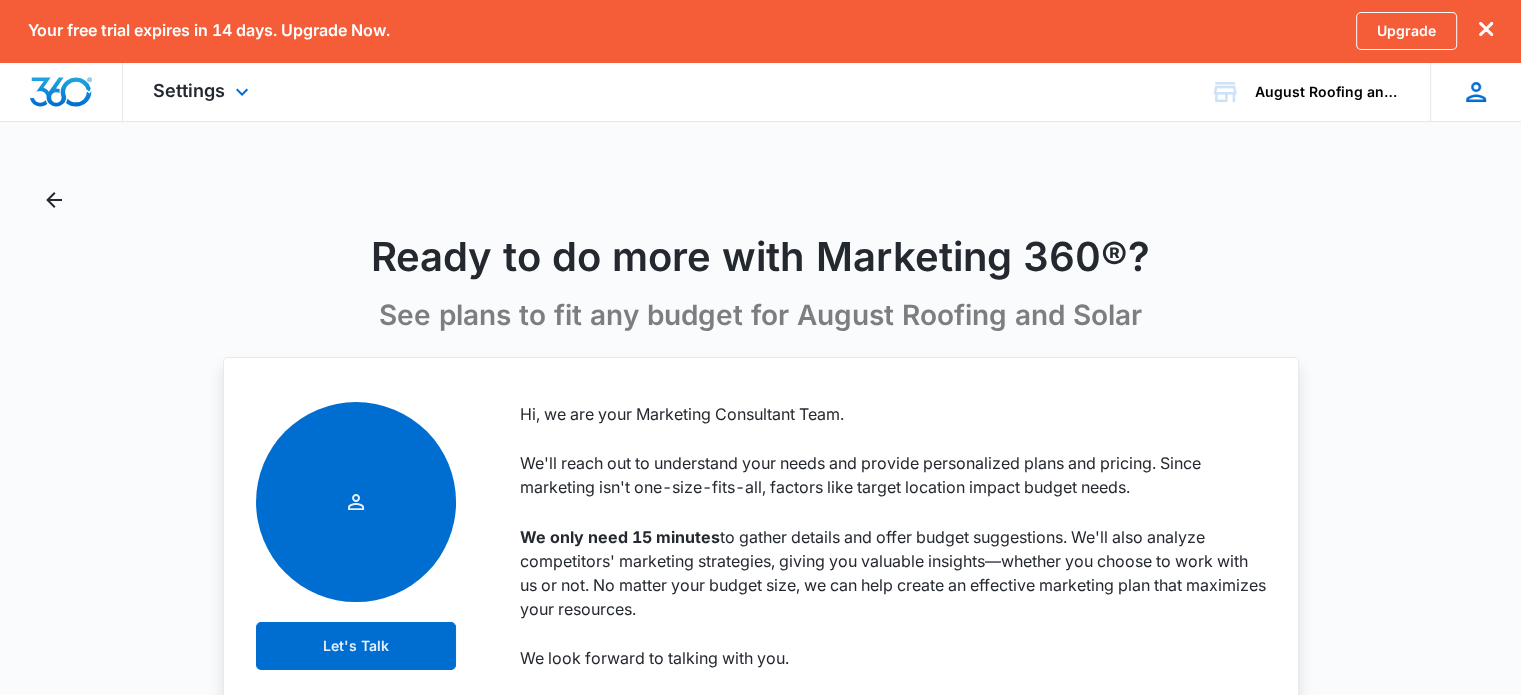 click 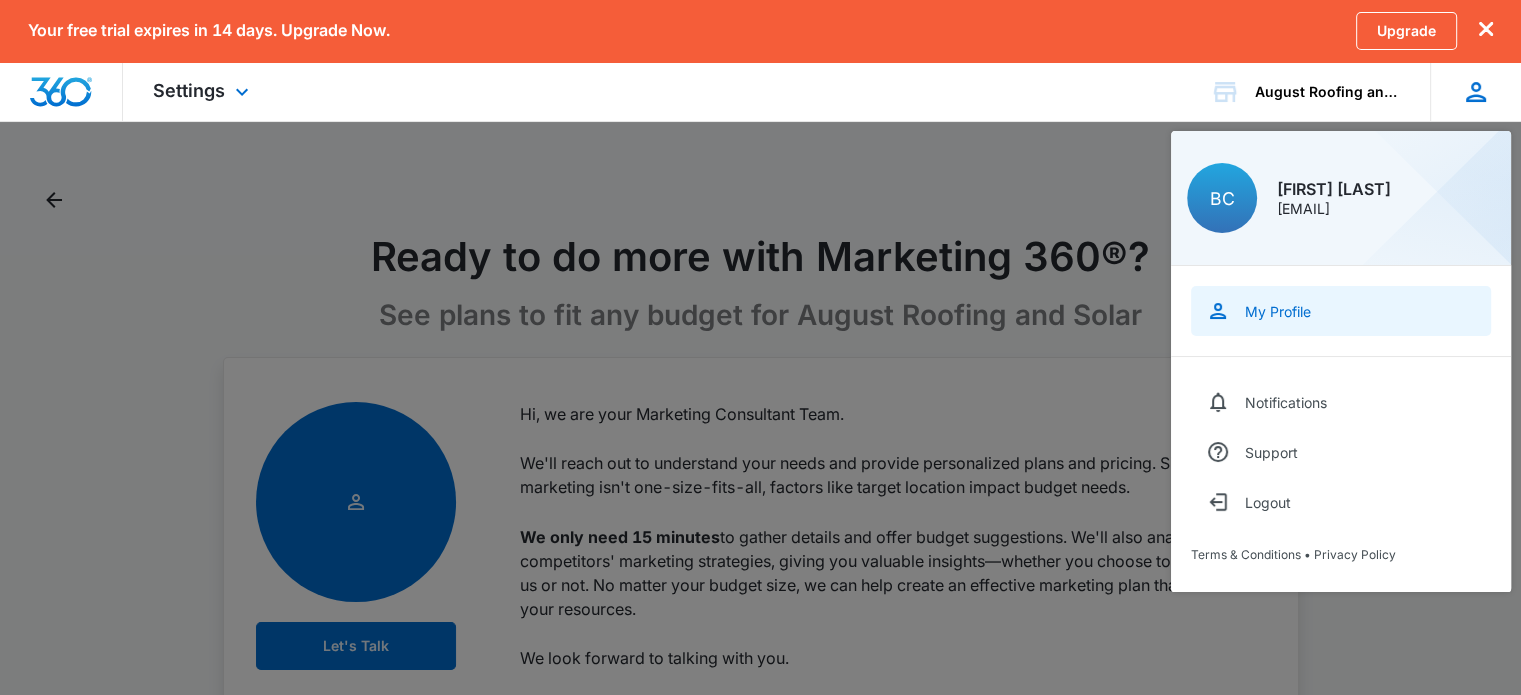 click on "My Profile" at bounding box center (1278, 311) 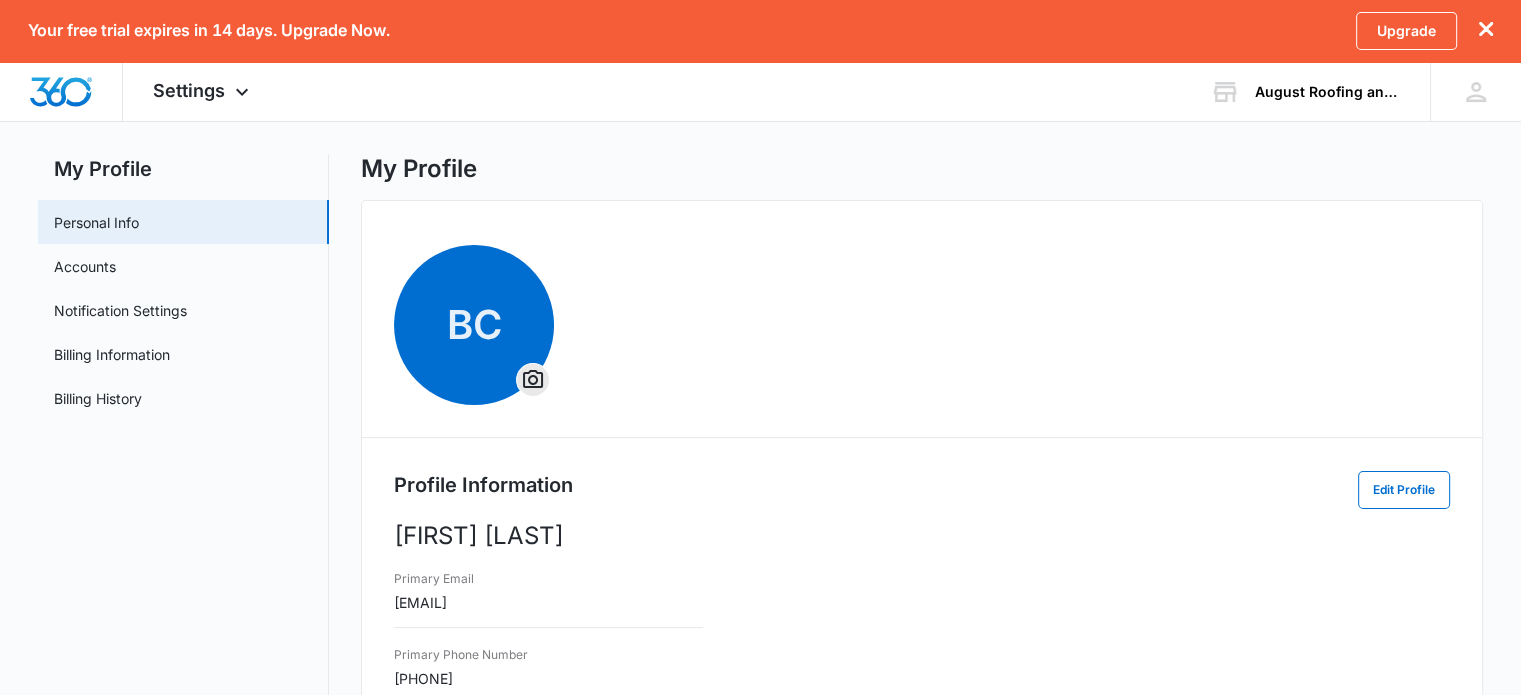 scroll, scrollTop: 0, scrollLeft: 0, axis: both 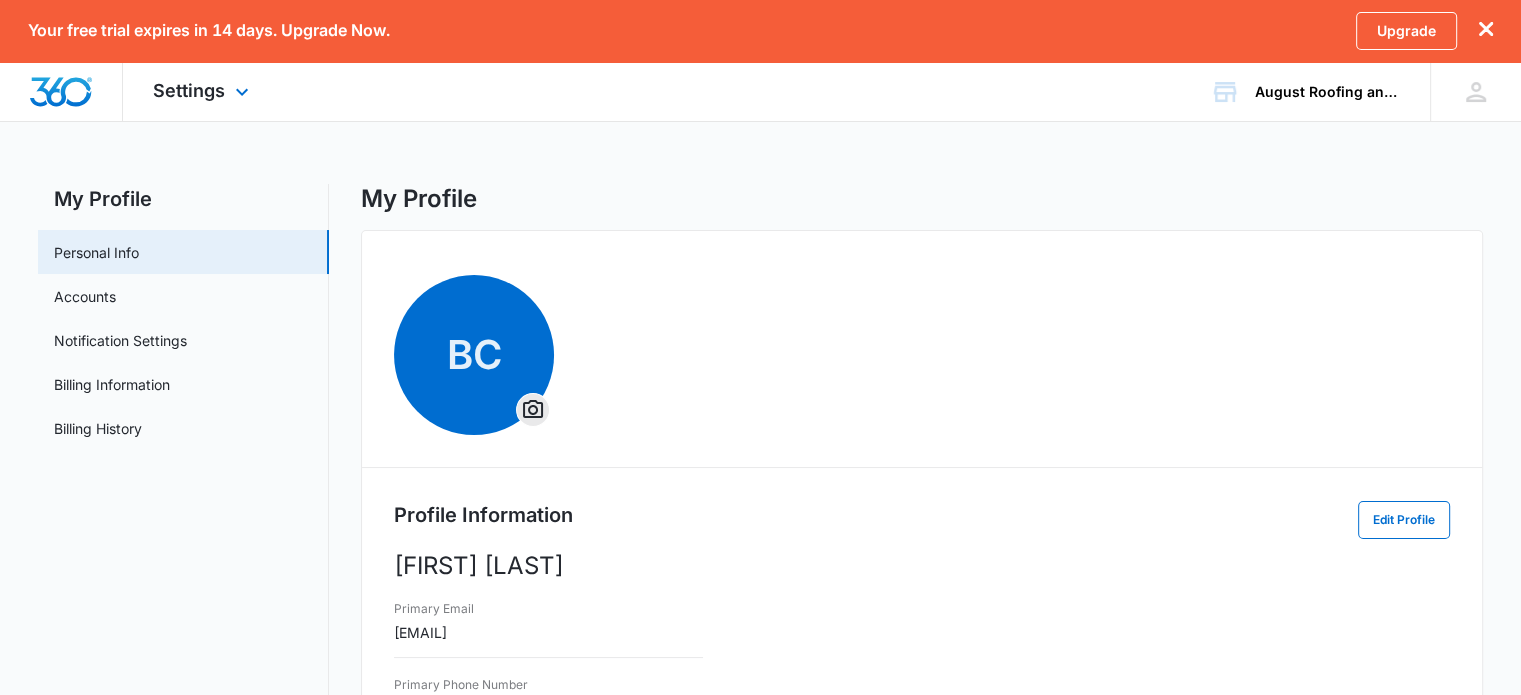 click at bounding box center [61, 92] 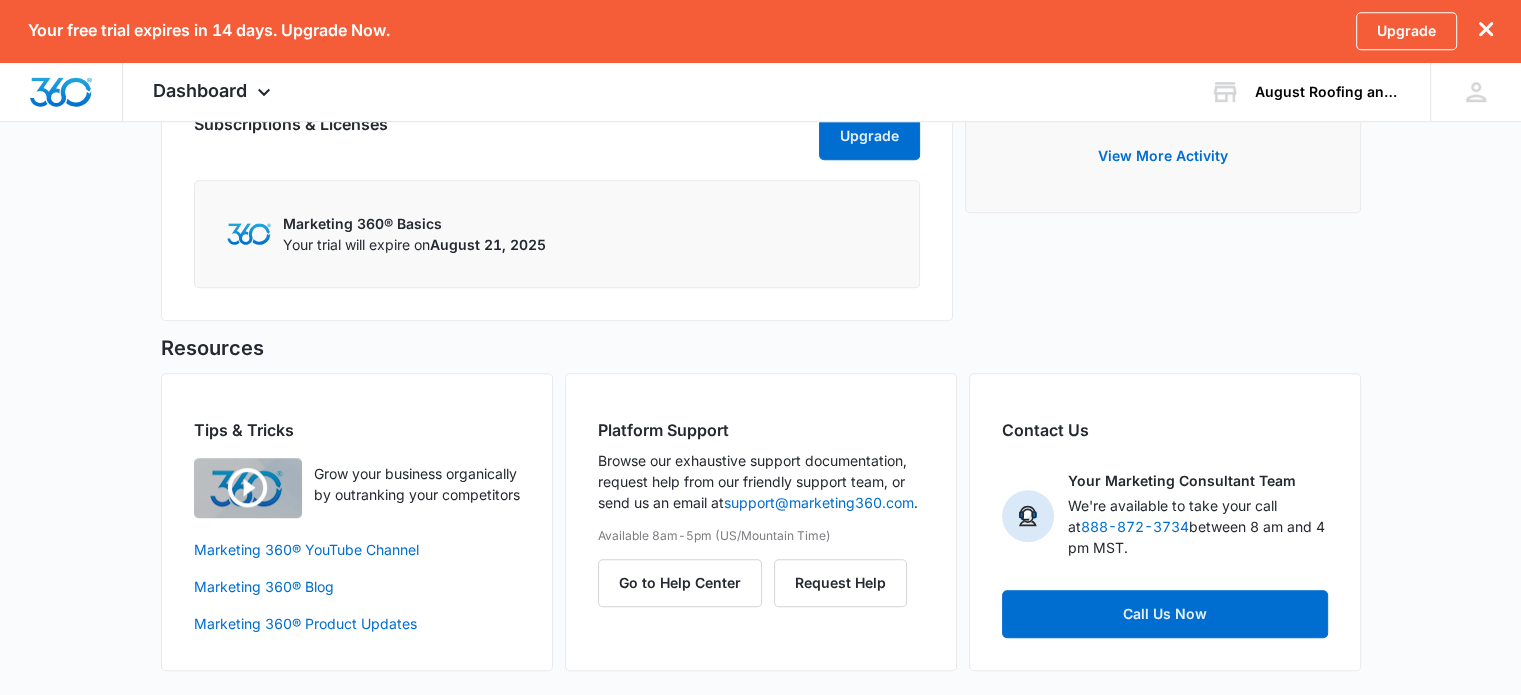 scroll, scrollTop: 1264, scrollLeft: 0, axis: vertical 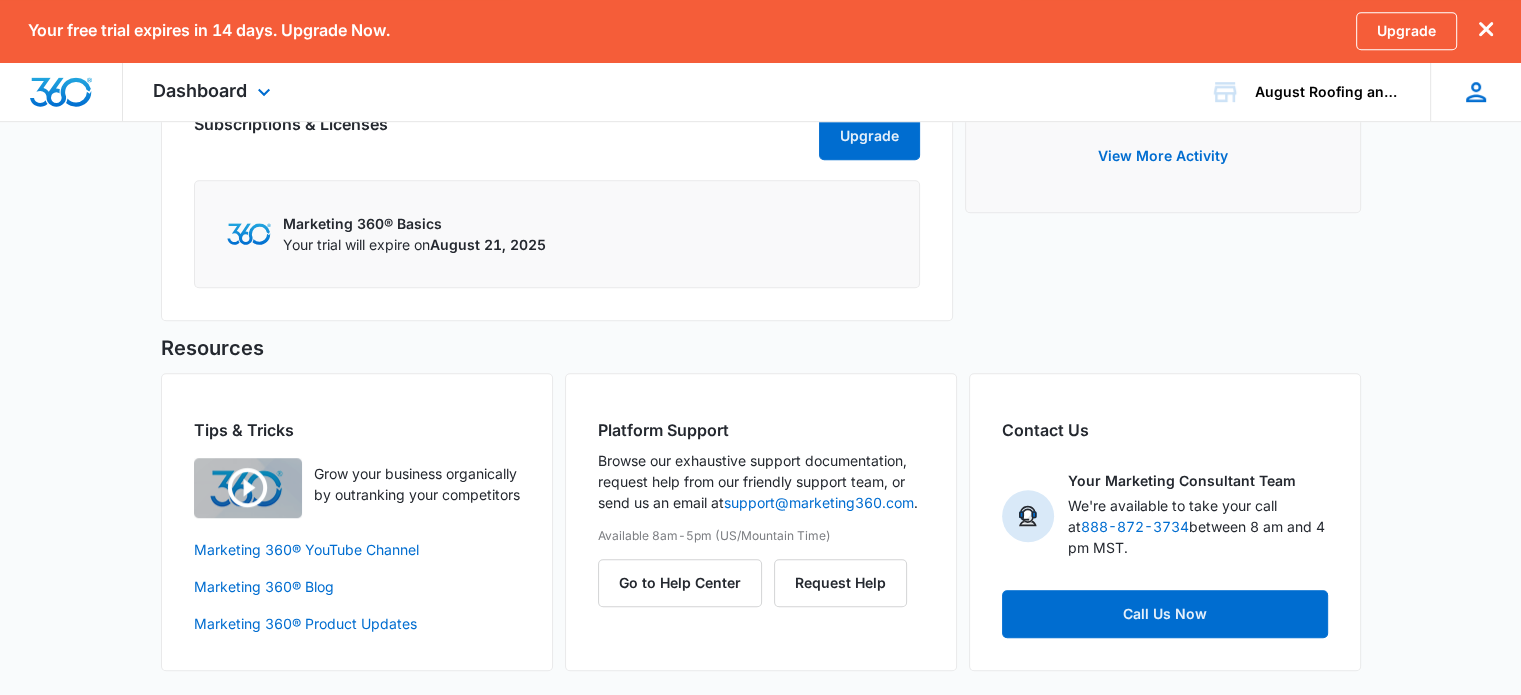 click 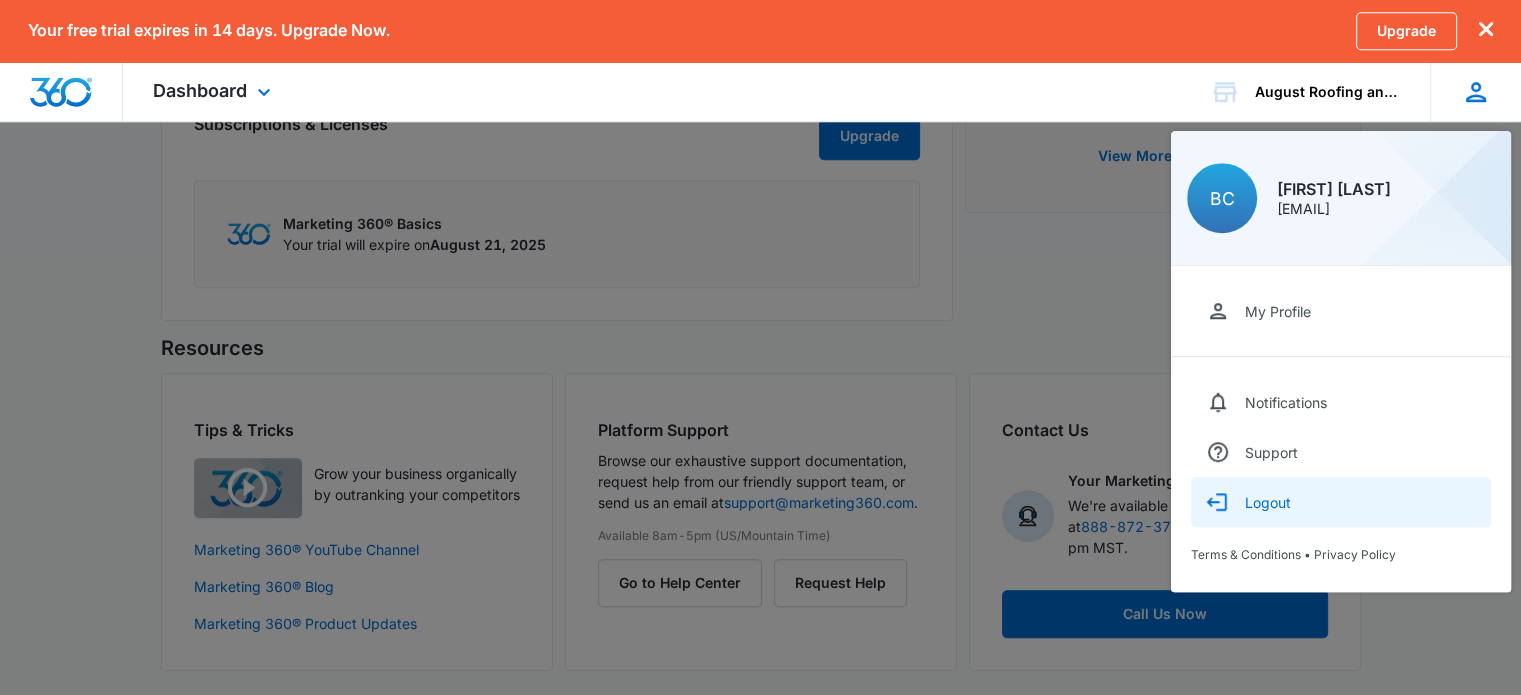 click on "Logout" at bounding box center (1268, 502) 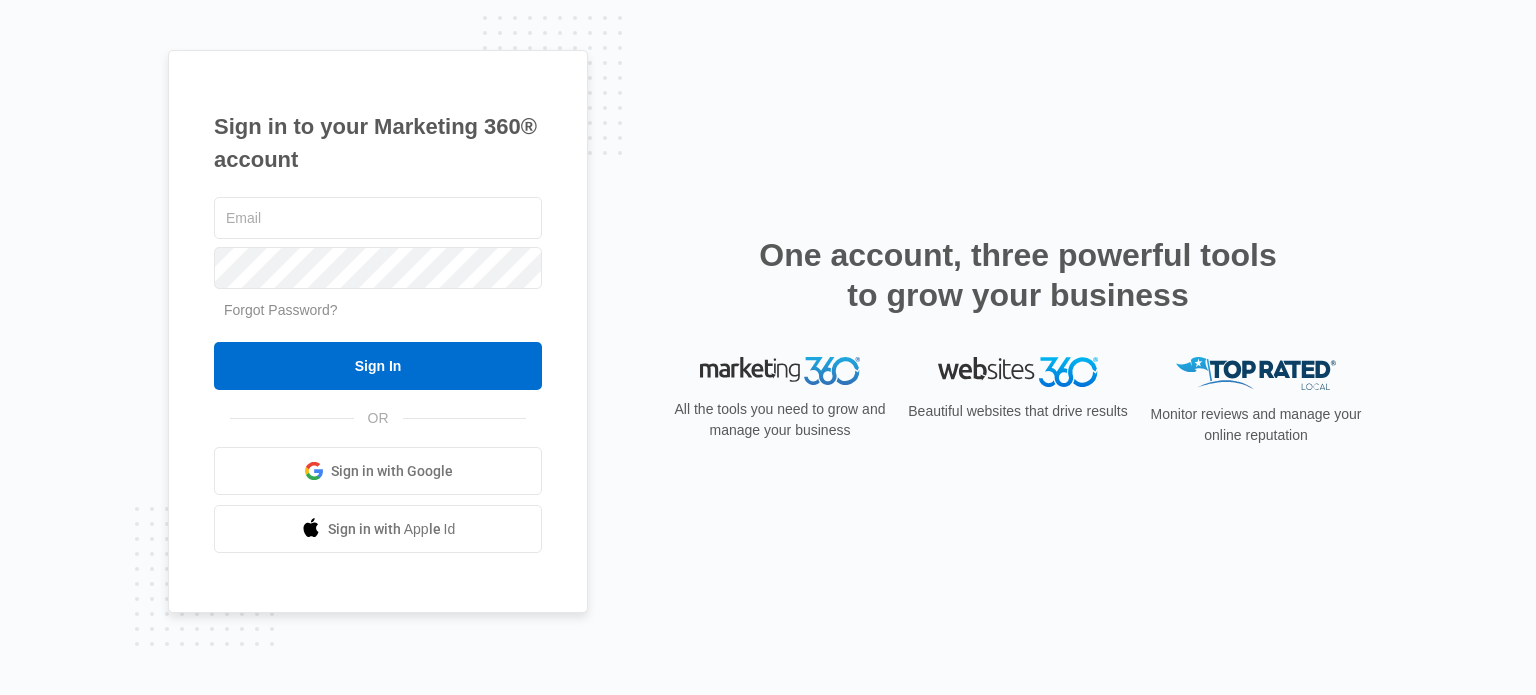 scroll, scrollTop: 0, scrollLeft: 0, axis: both 